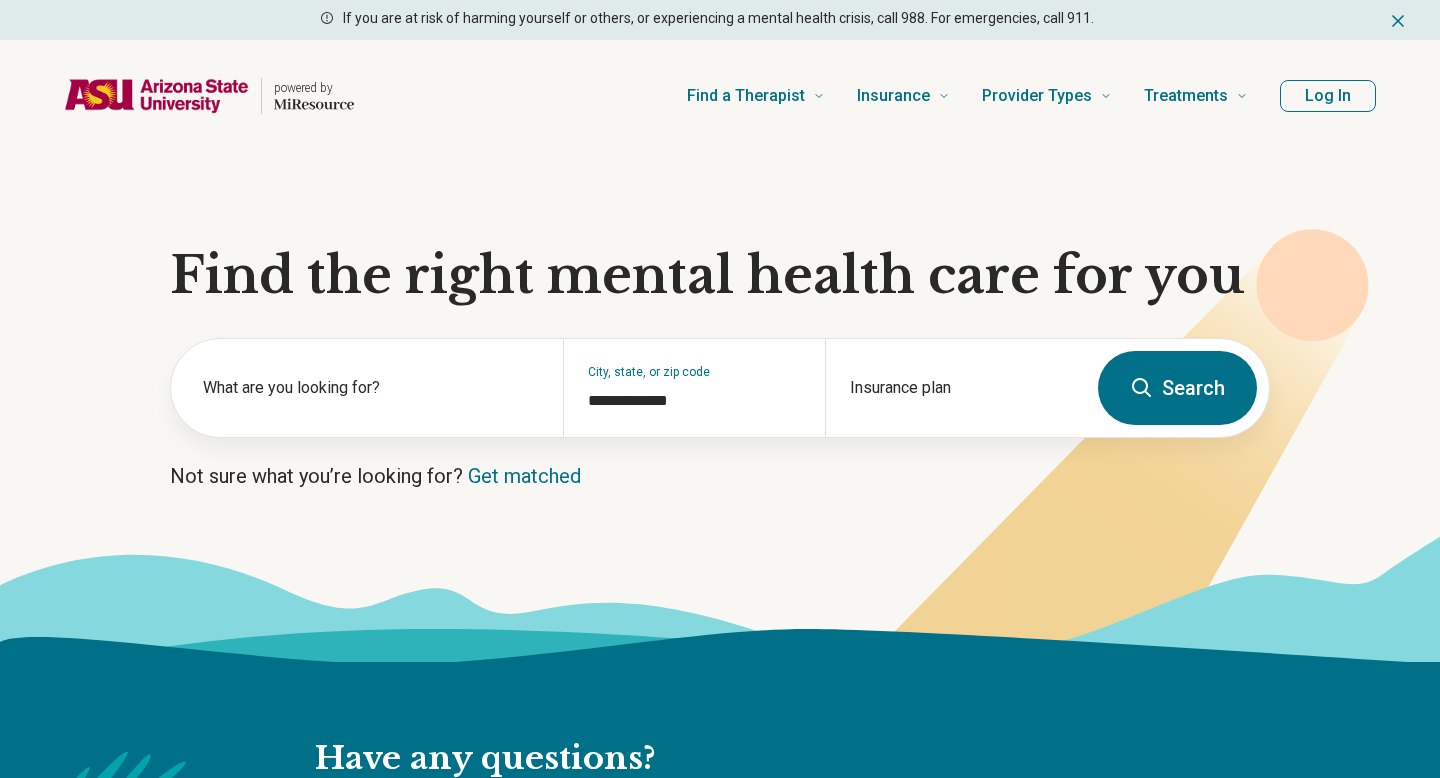 scroll, scrollTop: 0, scrollLeft: 0, axis: both 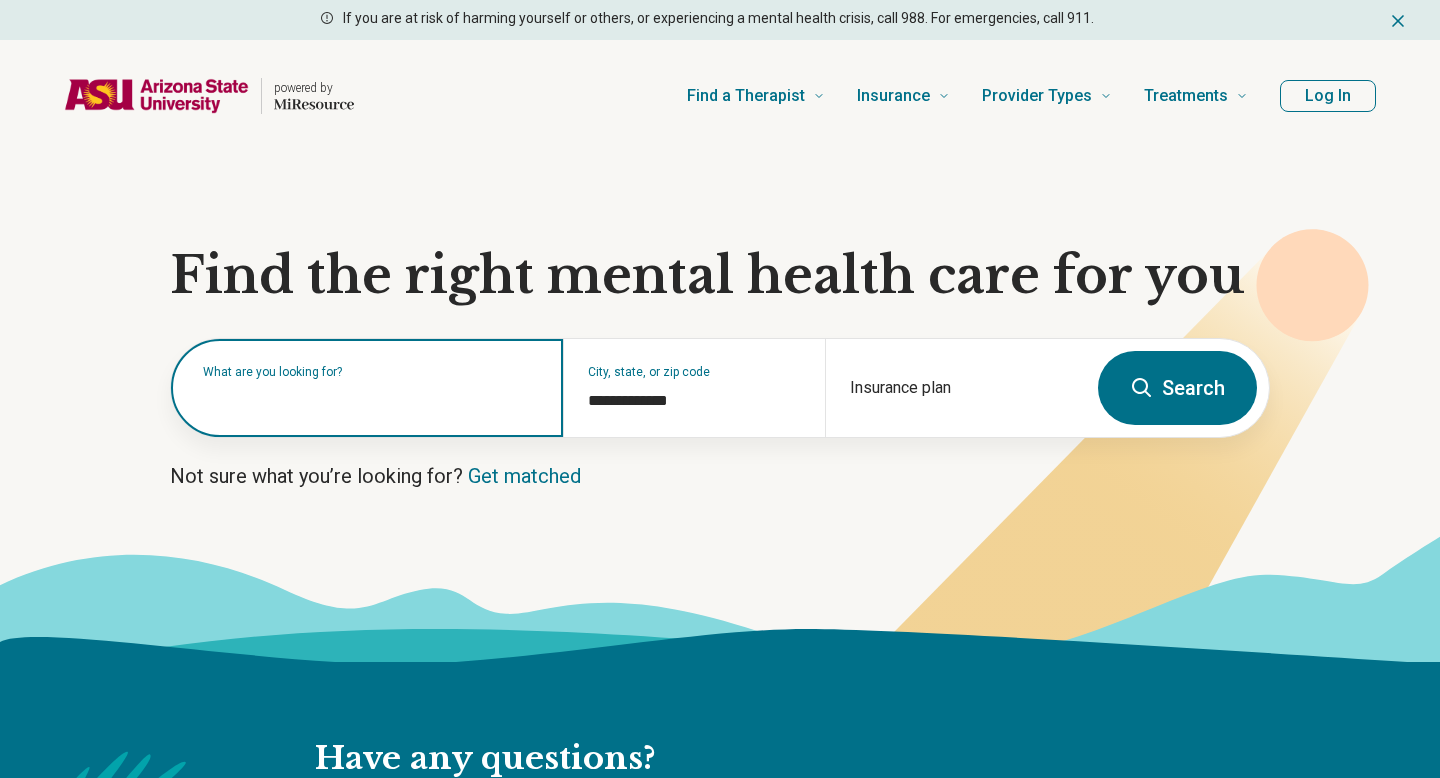 click on "What are you looking for?" at bounding box center (367, 388) 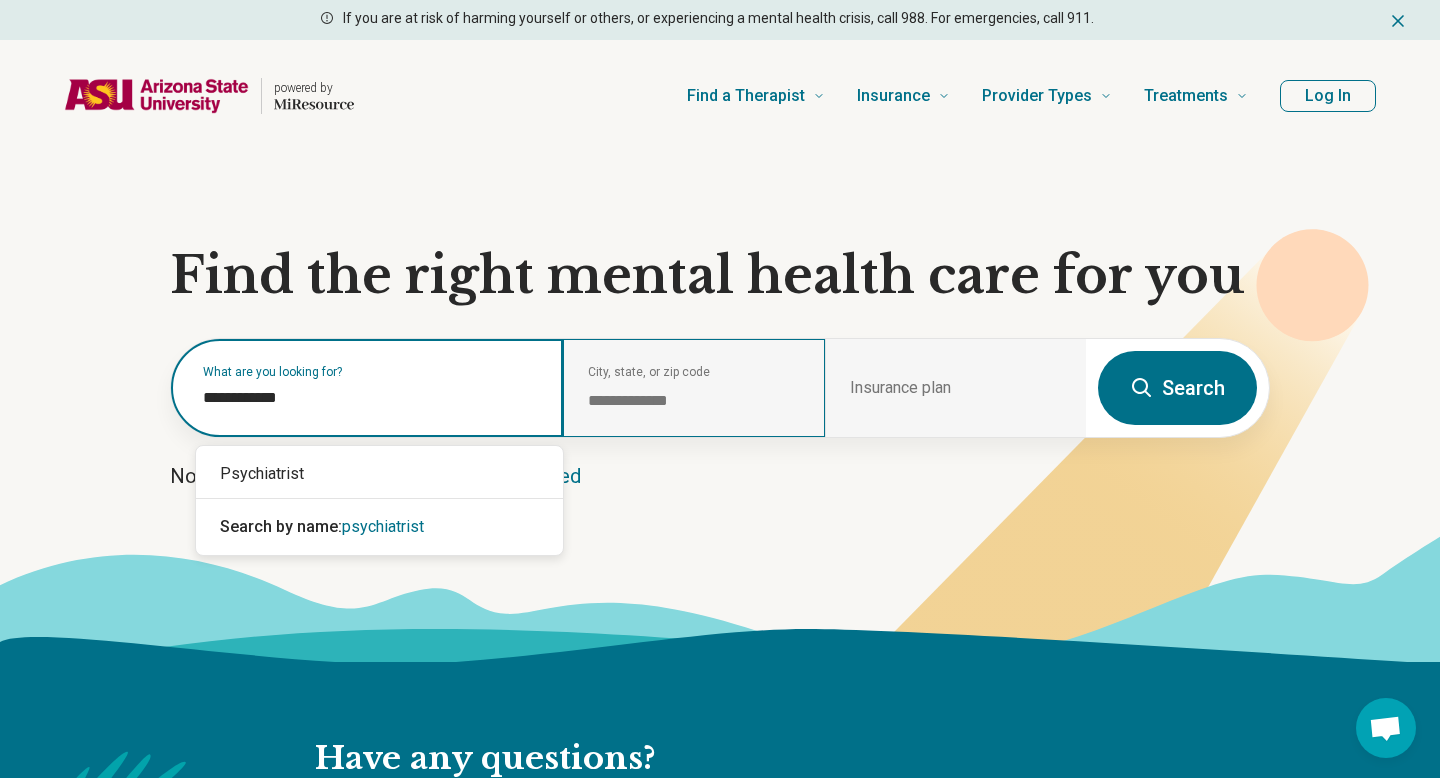 type on "**********" 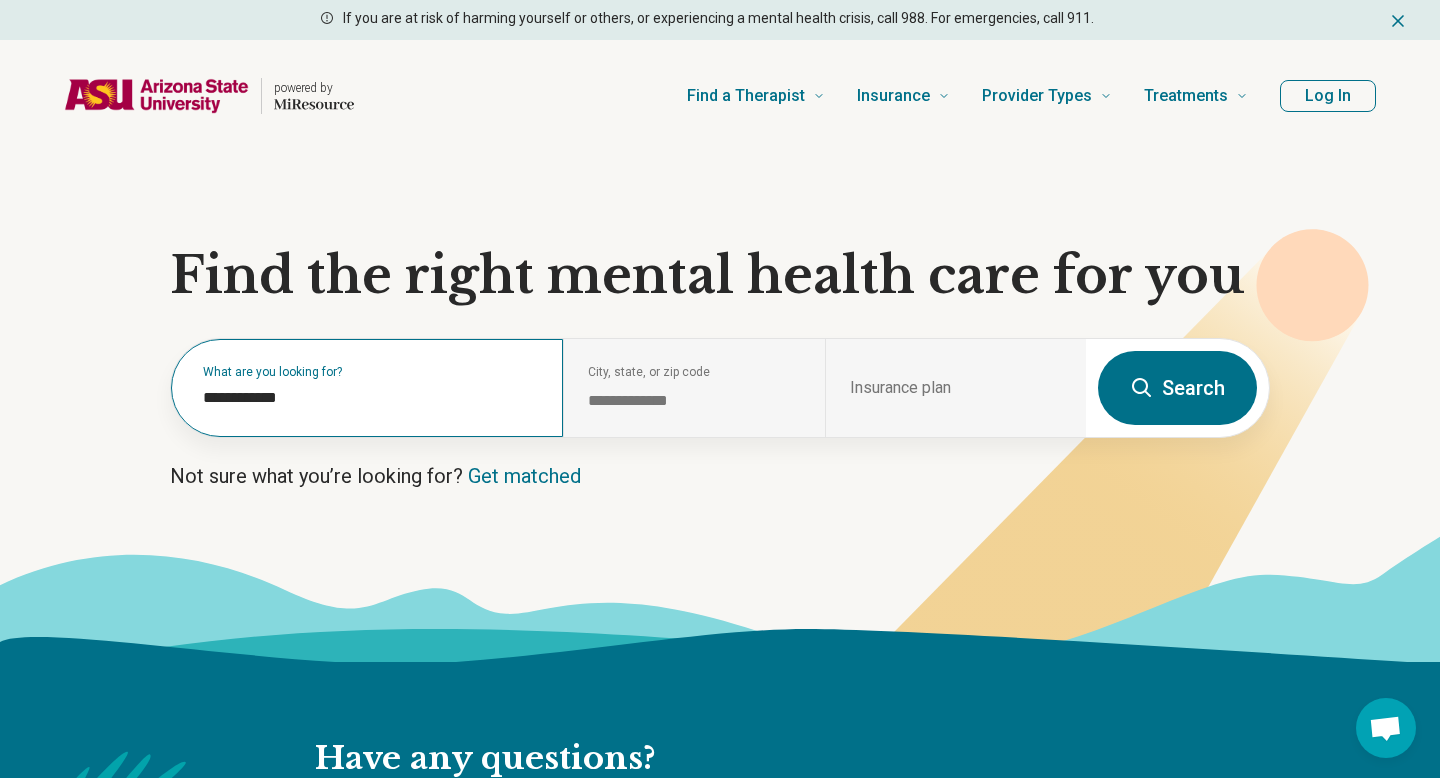 click on "**********" at bounding box center (367, 388) 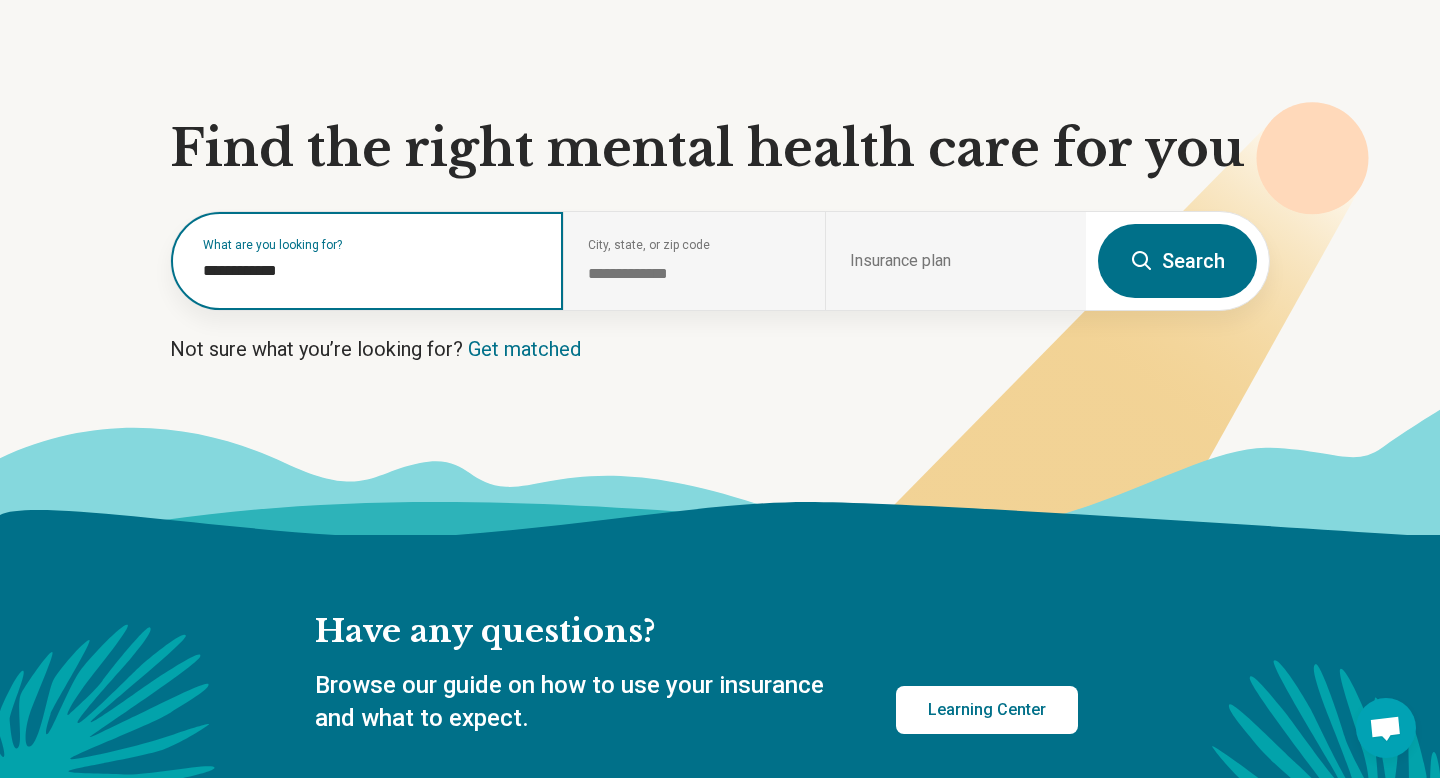 scroll, scrollTop: 130, scrollLeft: 0, axis: vertical 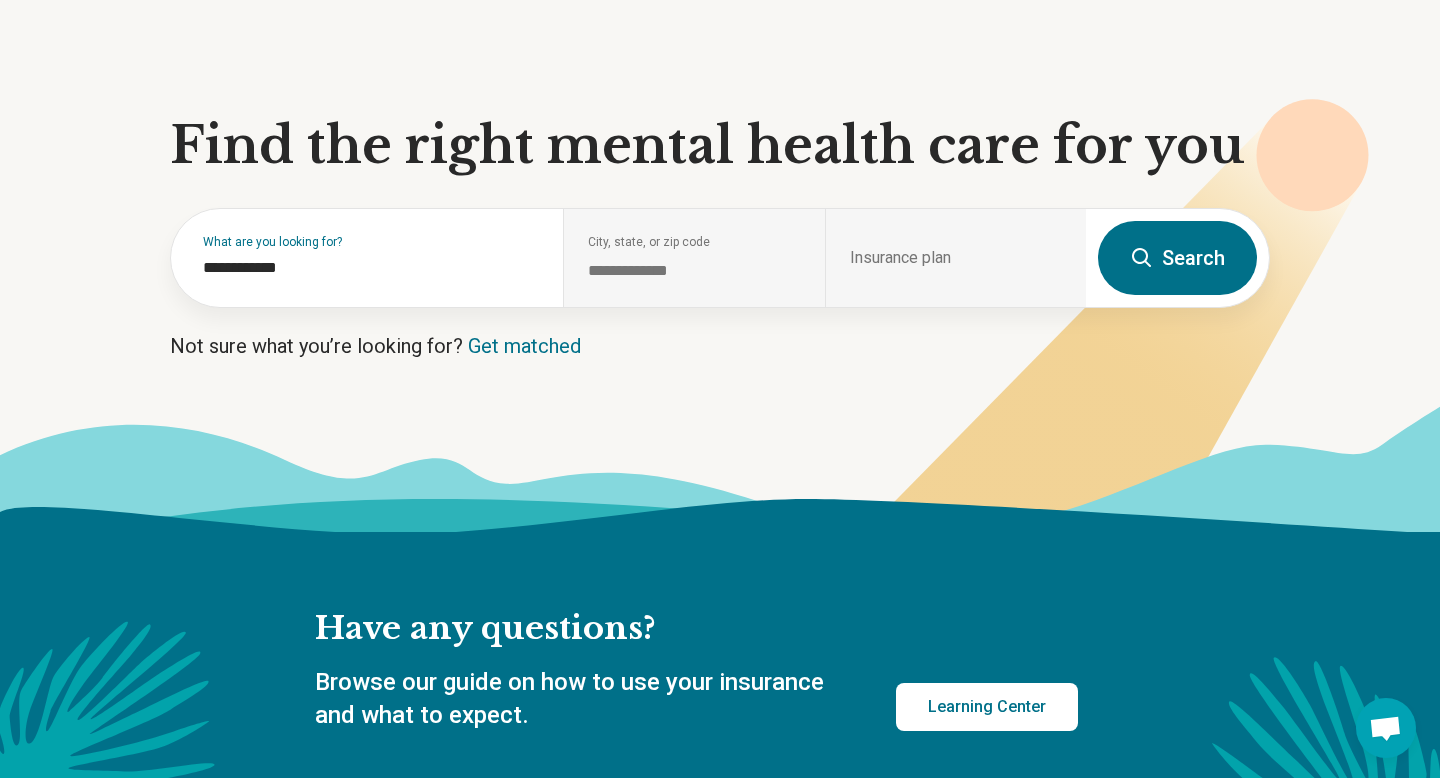 click 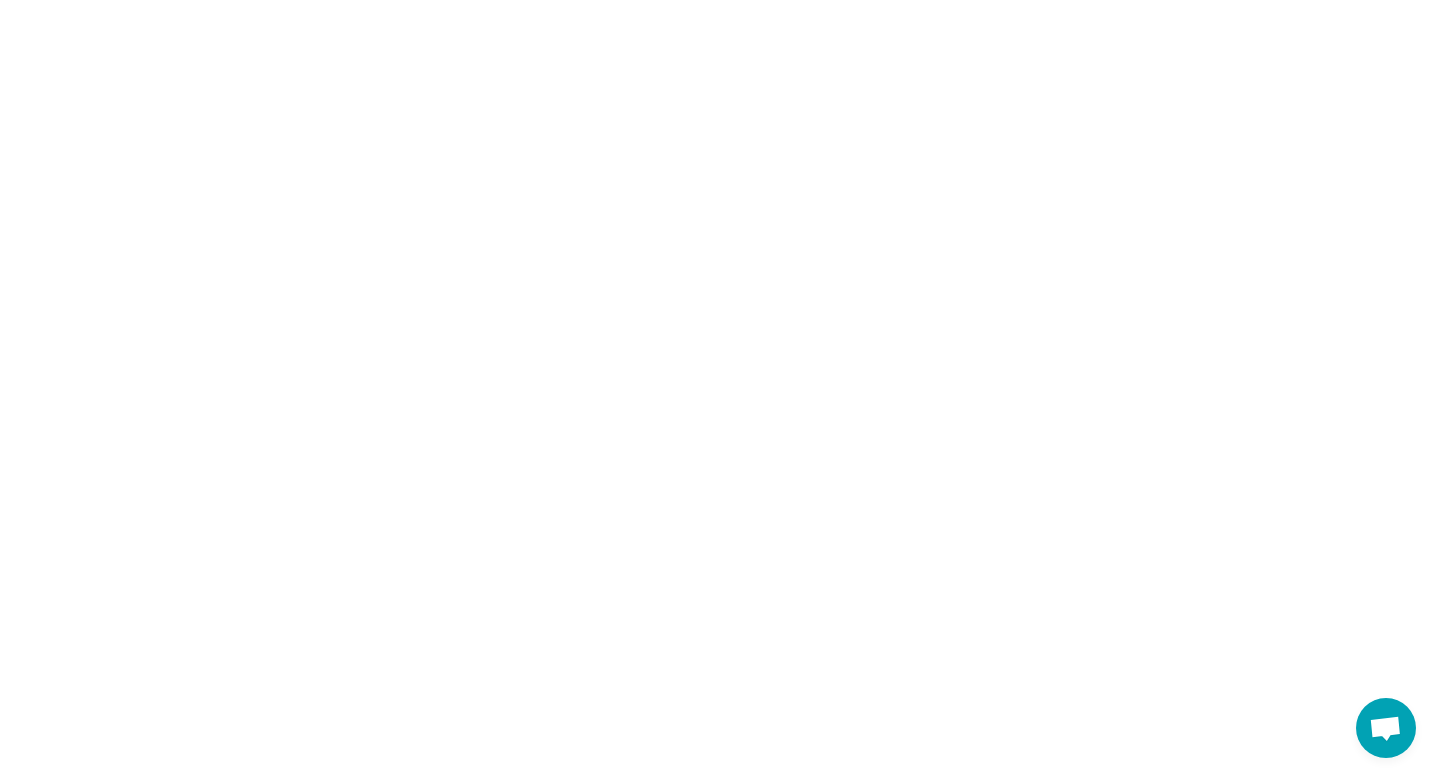scroll, scrollTop: 0, scrollLeft: 0, axis: both 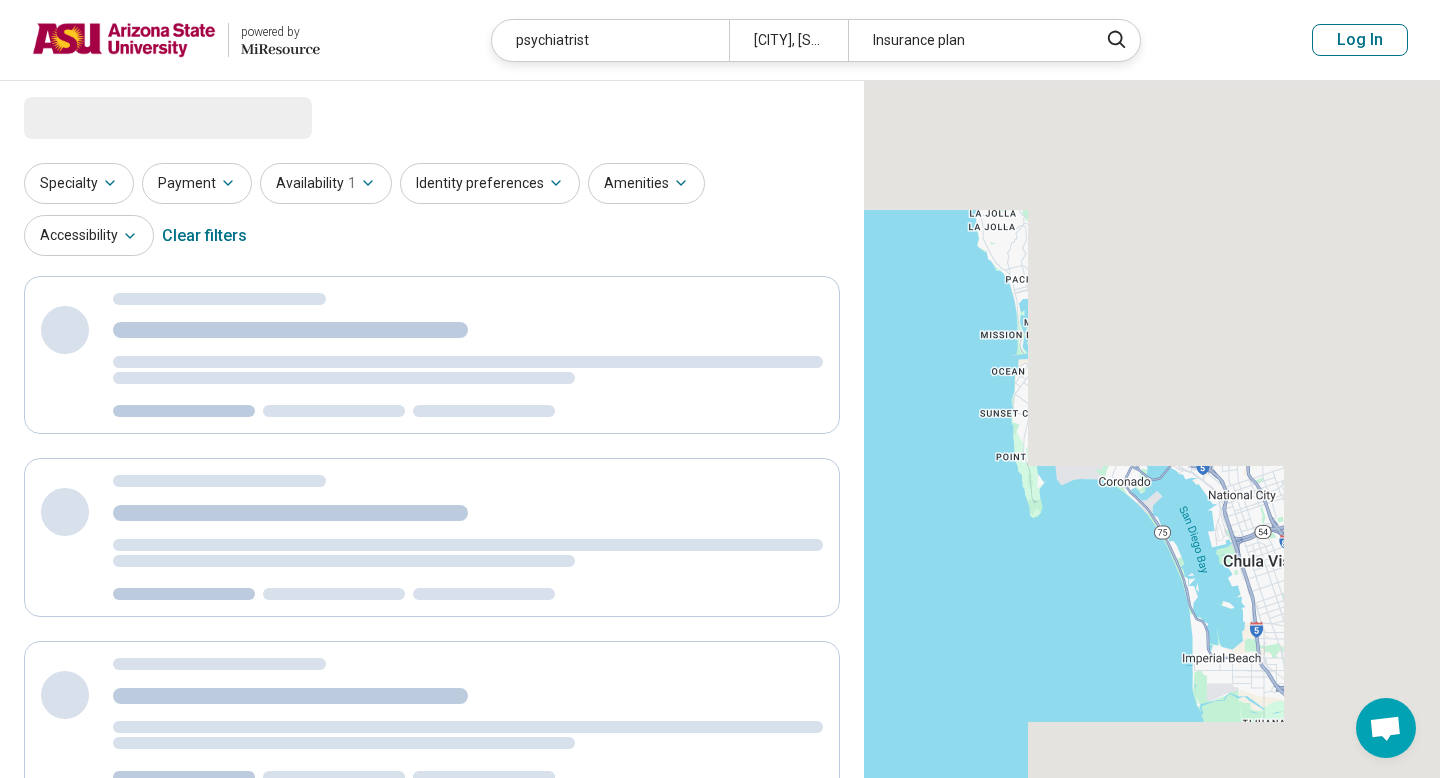 select on "***" 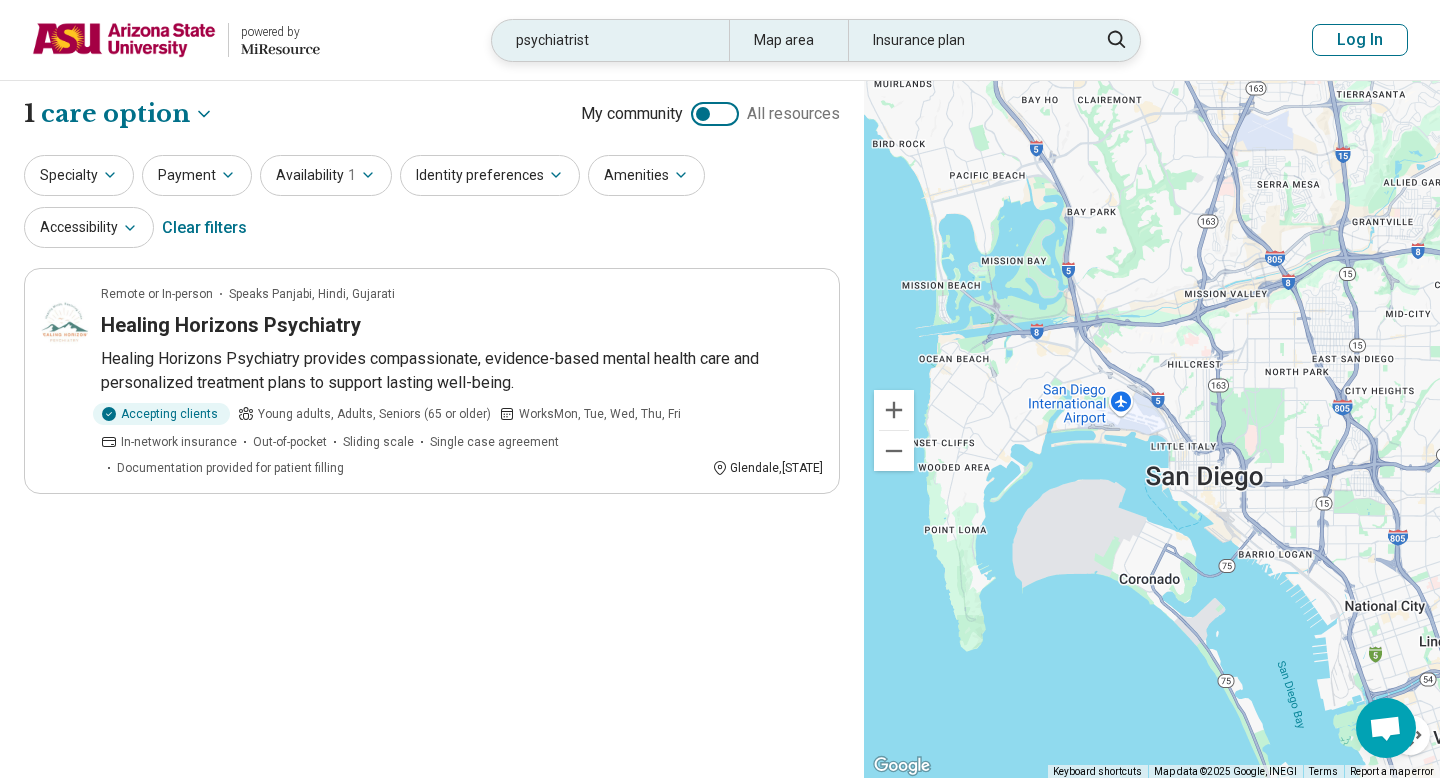 click on "Map area" at bounding box center [788, 40] 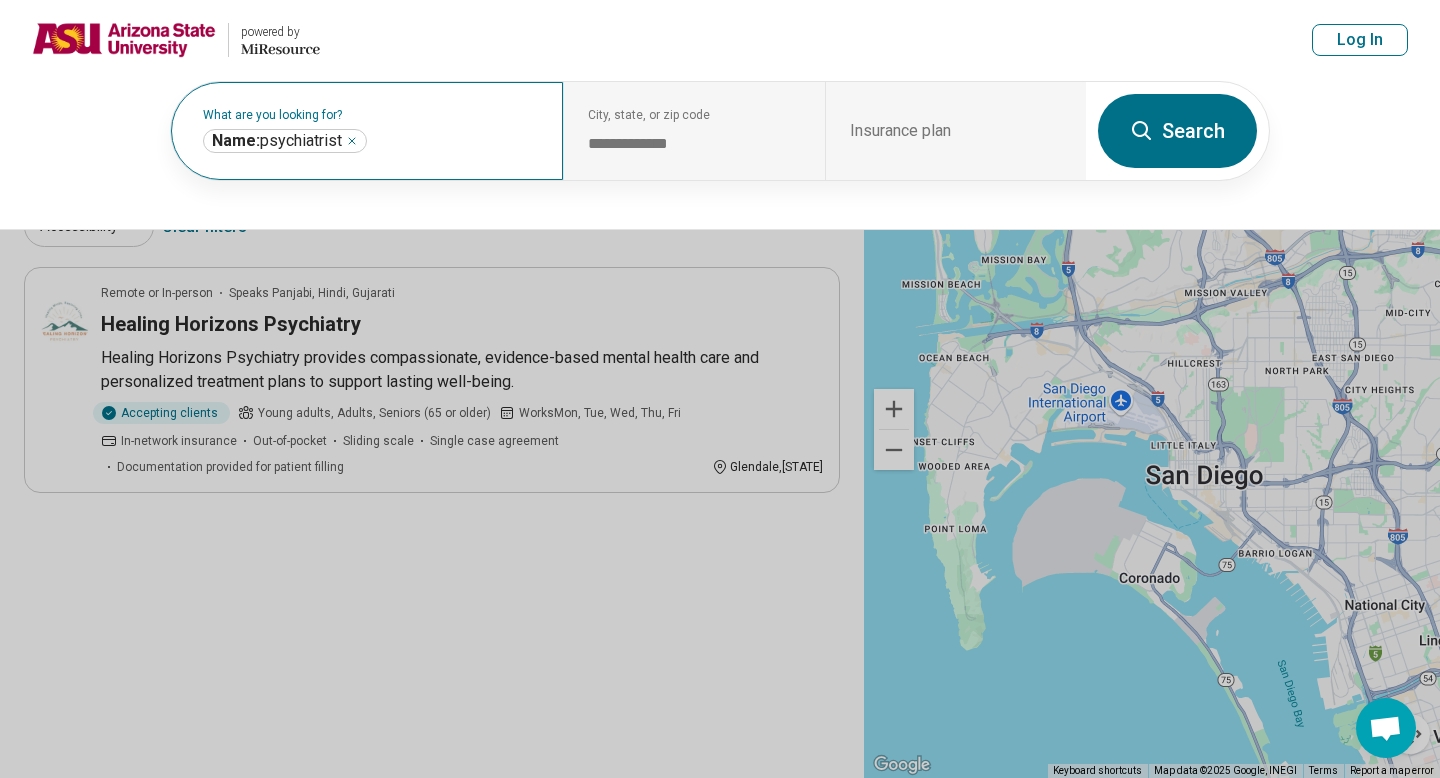 click on "**********" at bounding box center [628, 131] 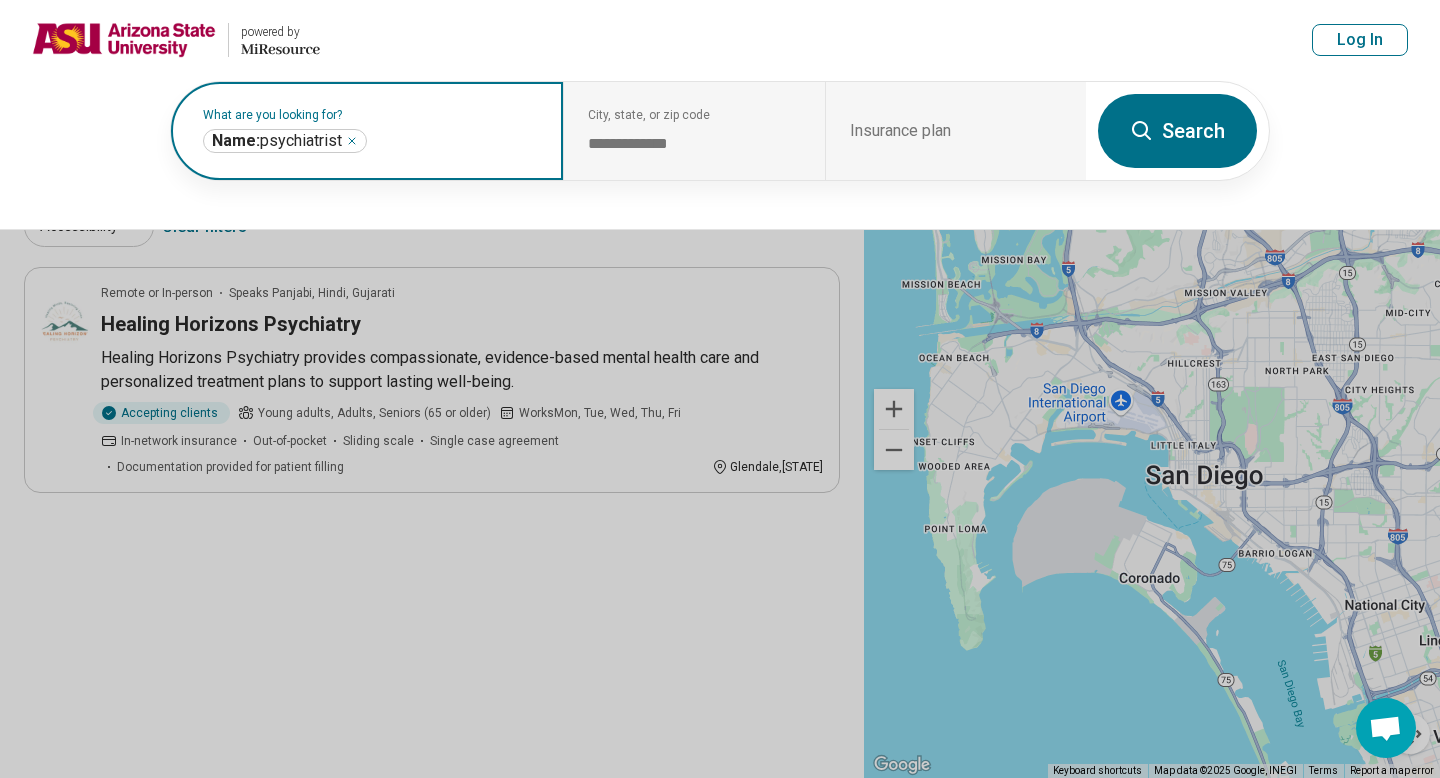 click at bounding box center (455, 141) 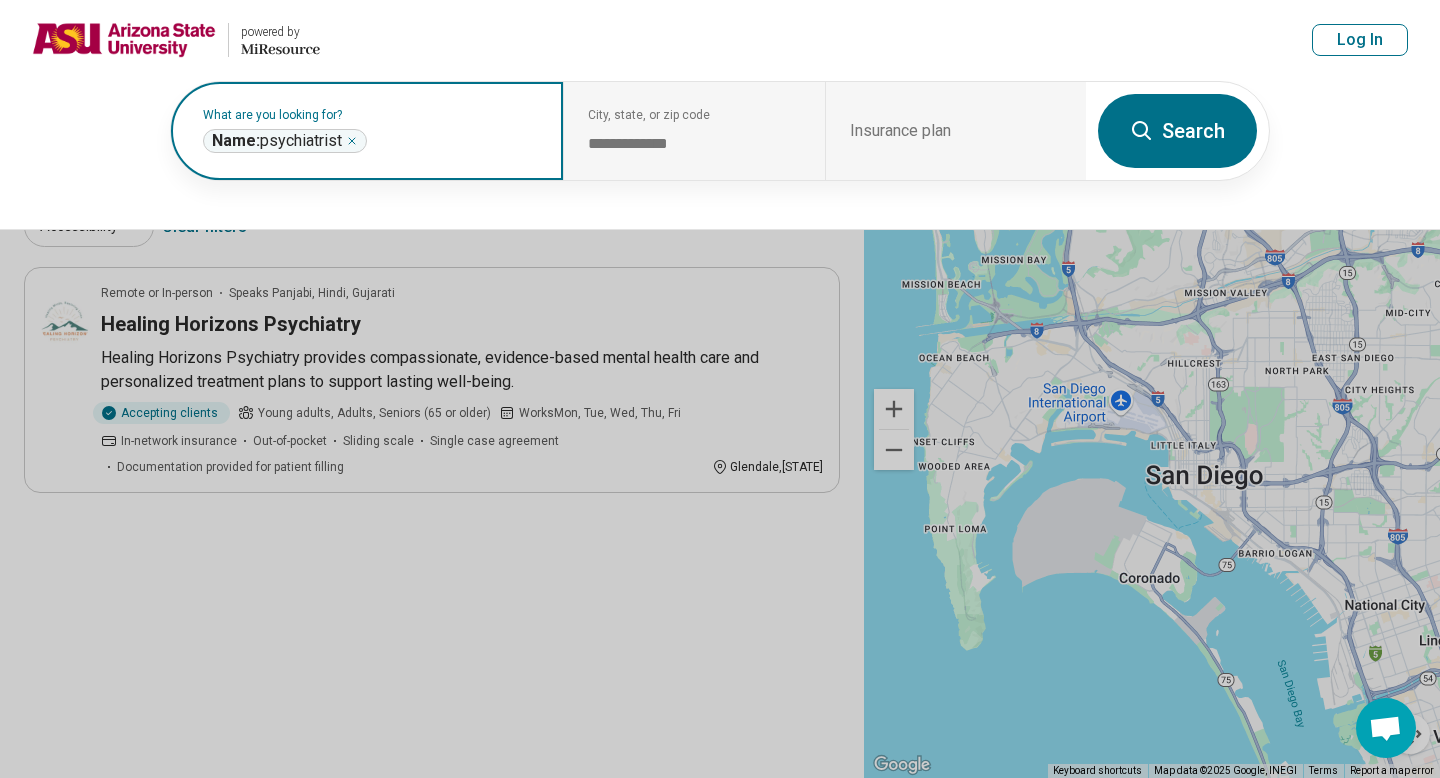click on "**********" at bounding box center (285, 141) 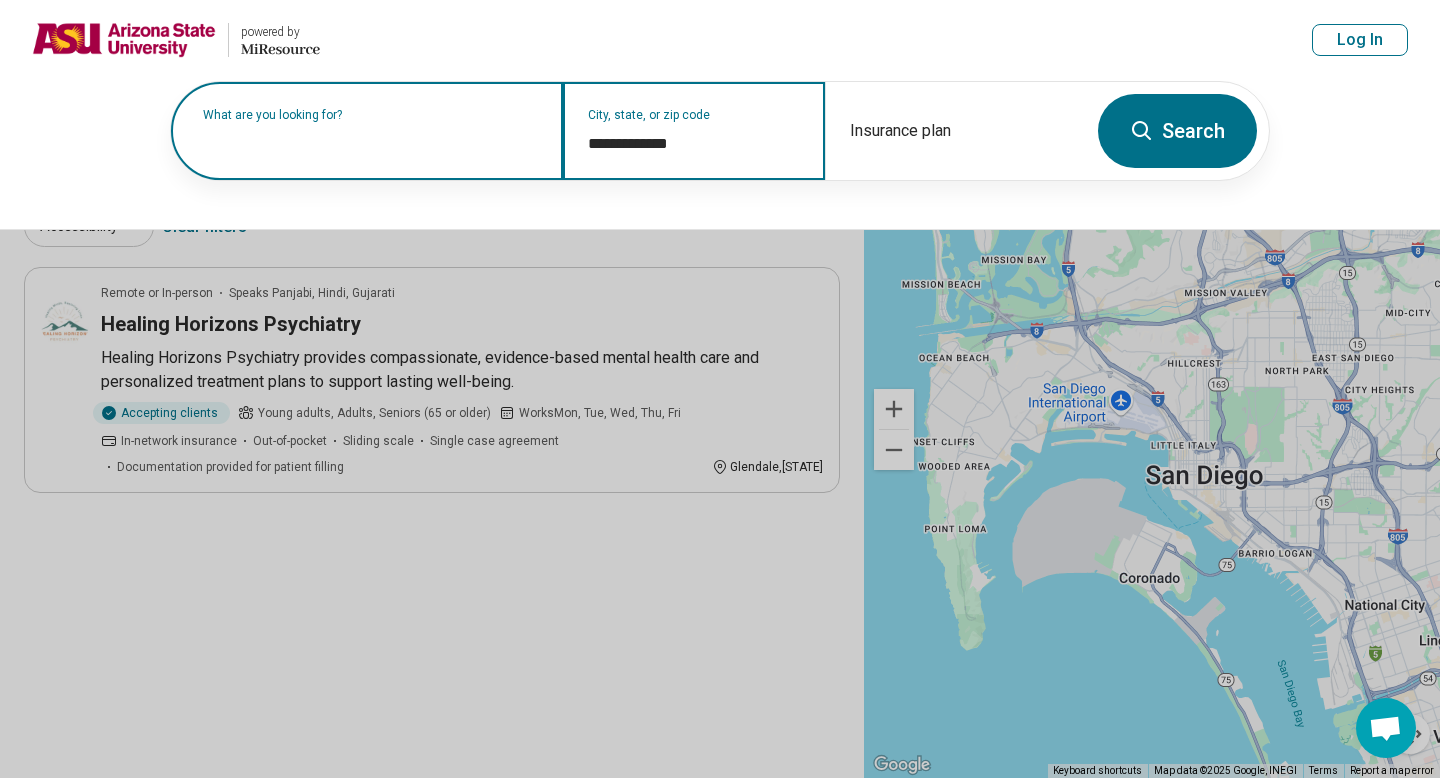 click on "**********" at bounding box center [694, 144] 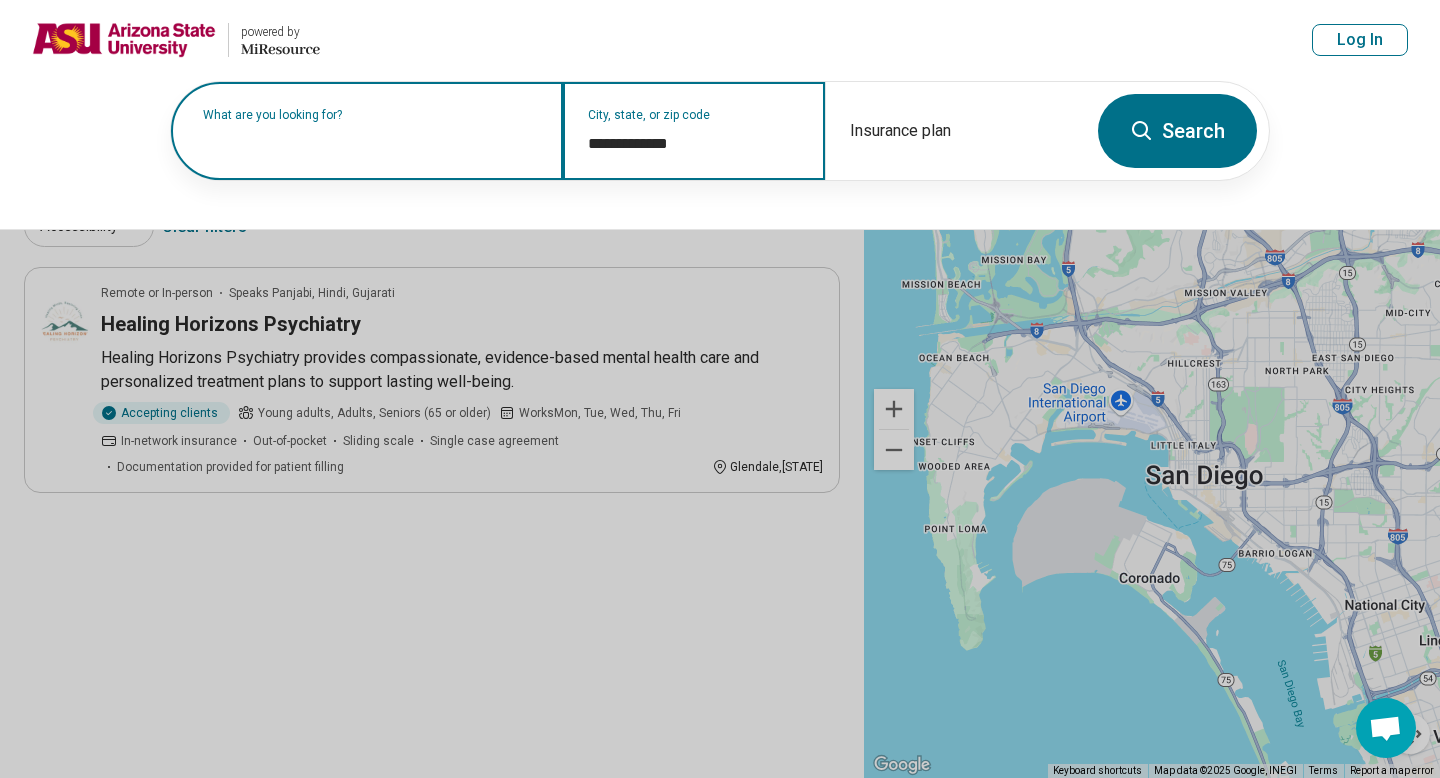 drag, startPoint x: 659, startPoint y: 140, endPoint x: 550, endPoint y: 140, distance: 109 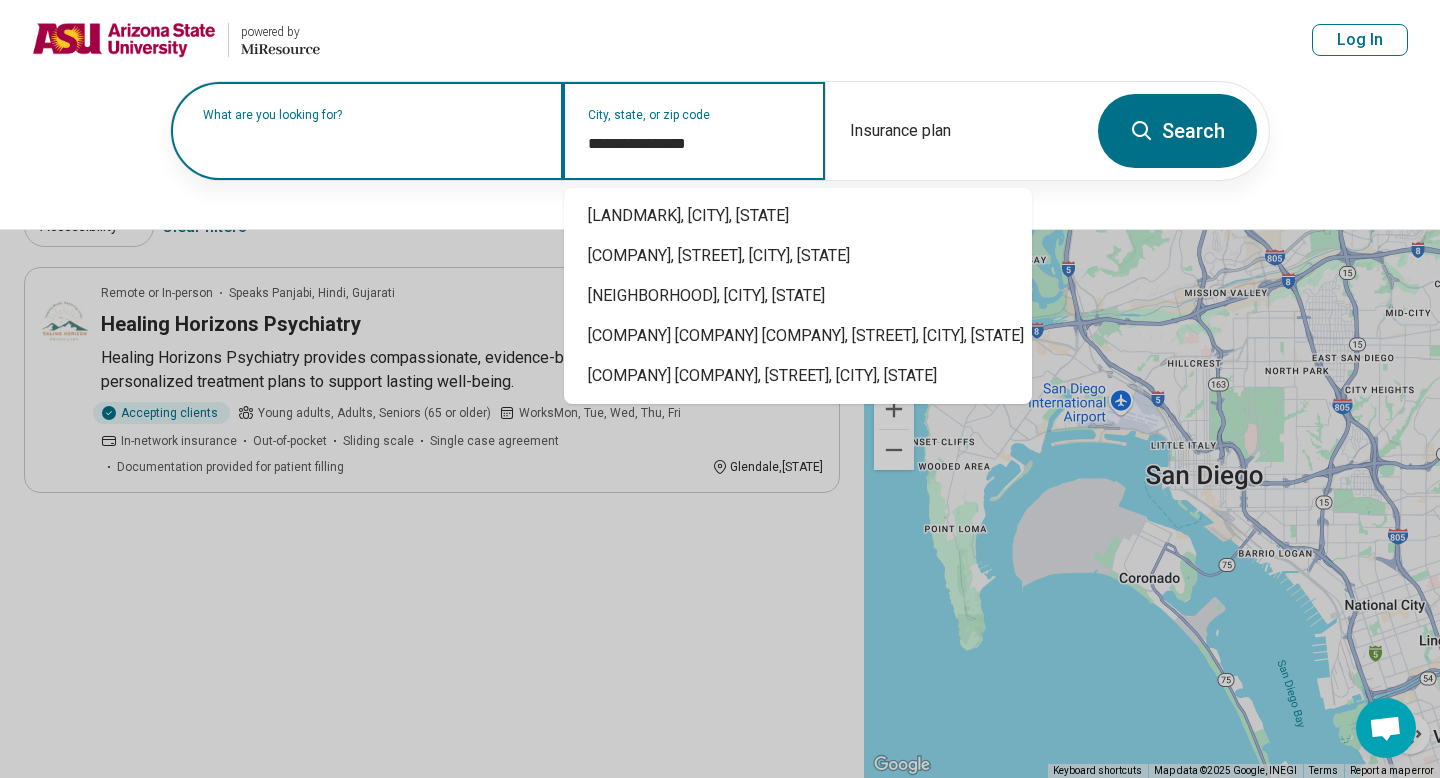 drag, startPoint x: 674, startPoint y: 144, endPoint x: 738, endPoint y: 141, distance: 64.070274 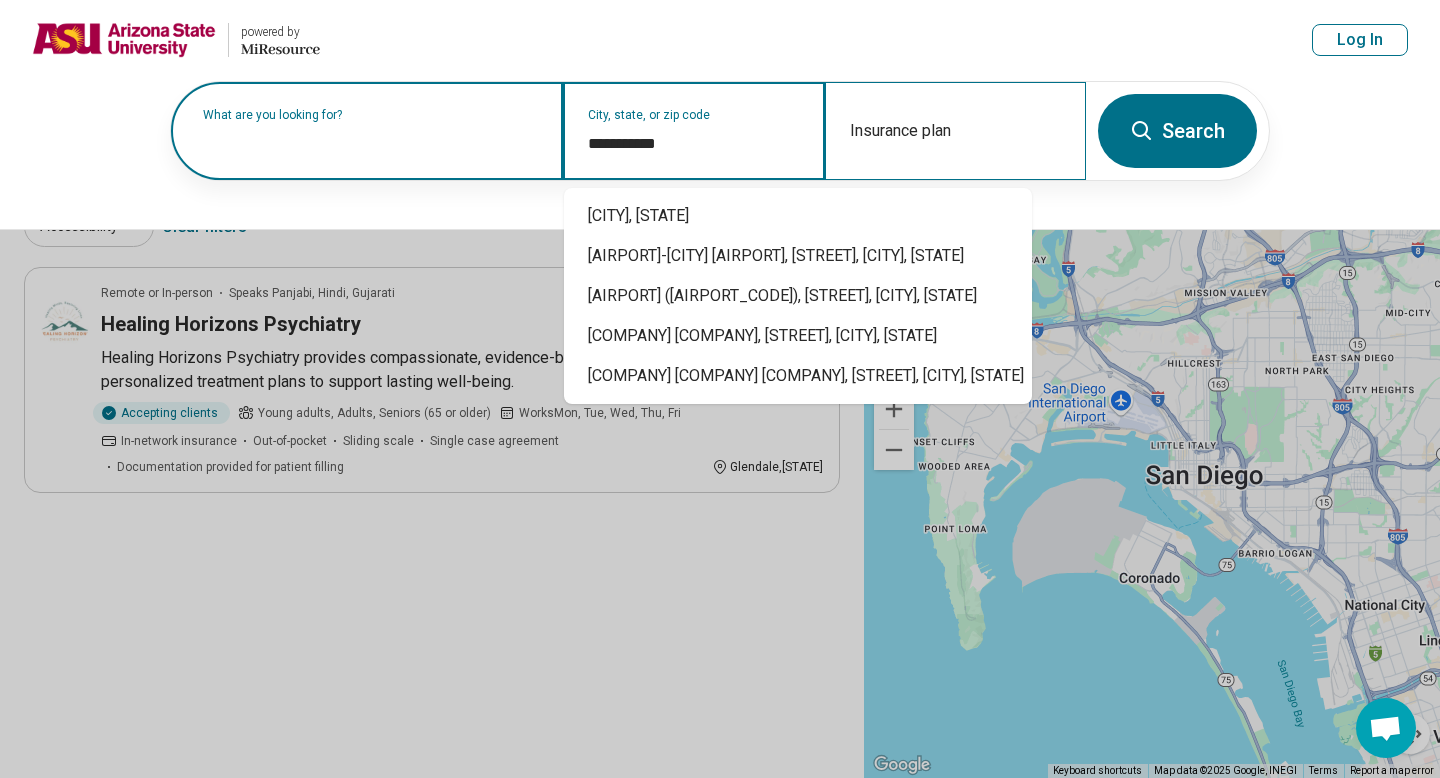 type on "**********" 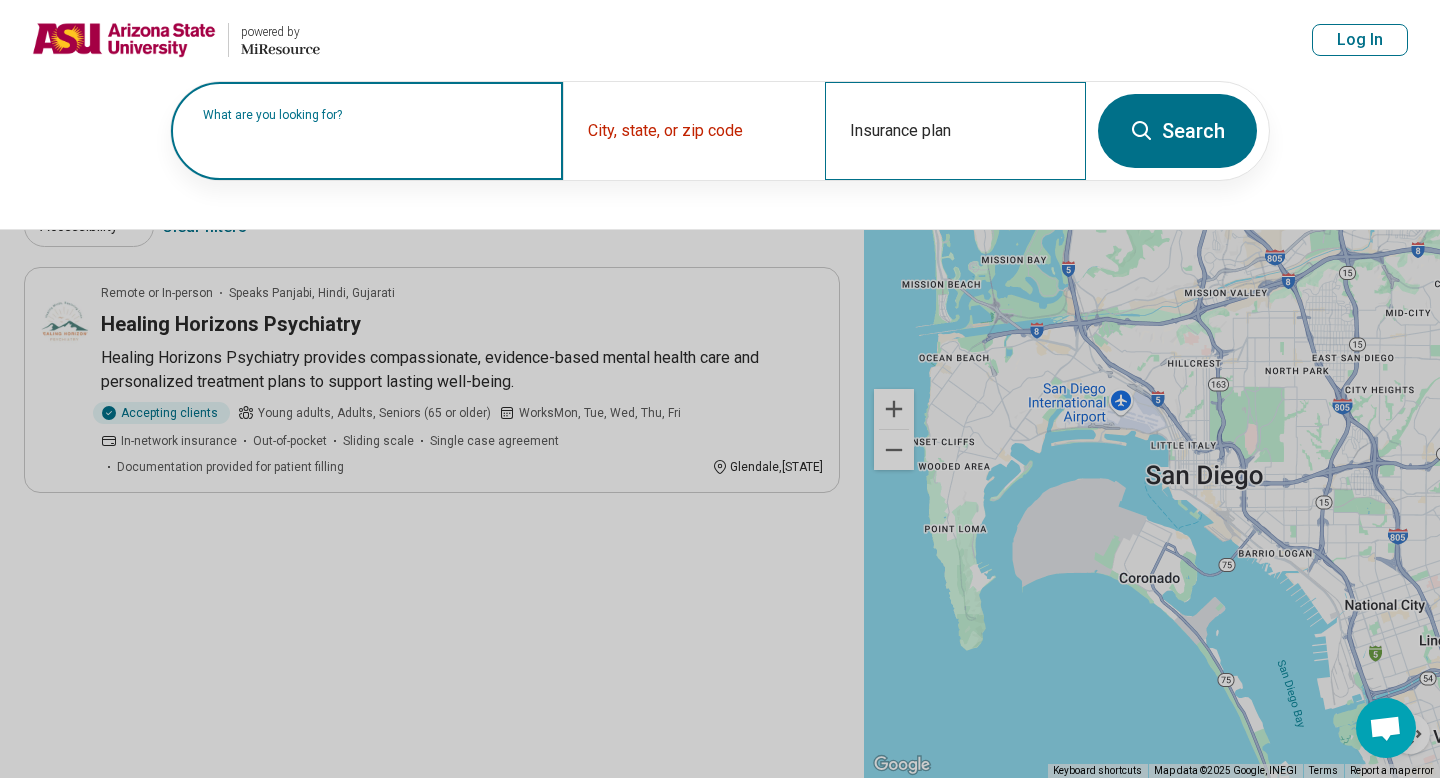 click on "Insurance plan" at bounding box center [955, 131] 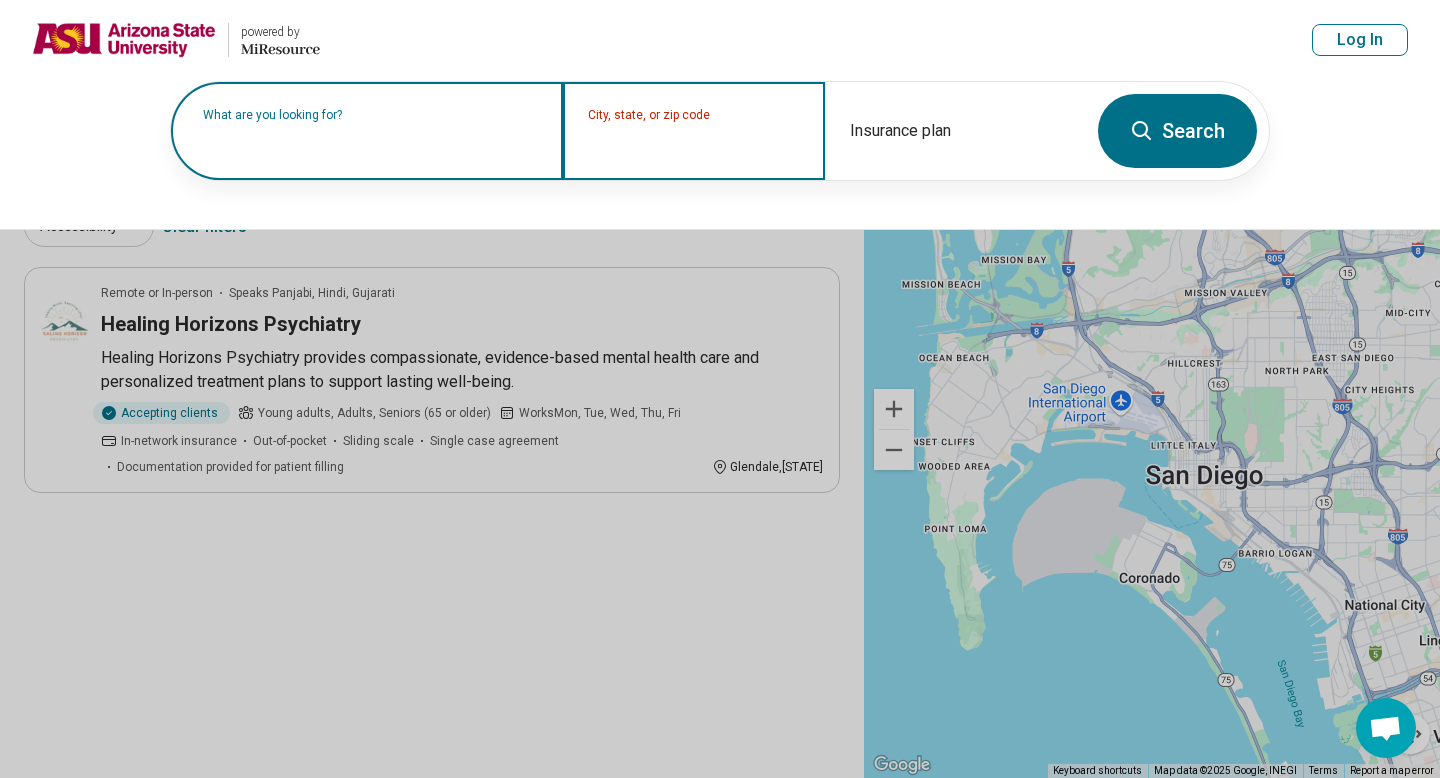 click on "City, state, or zip code" at bounding box center [694, 144] 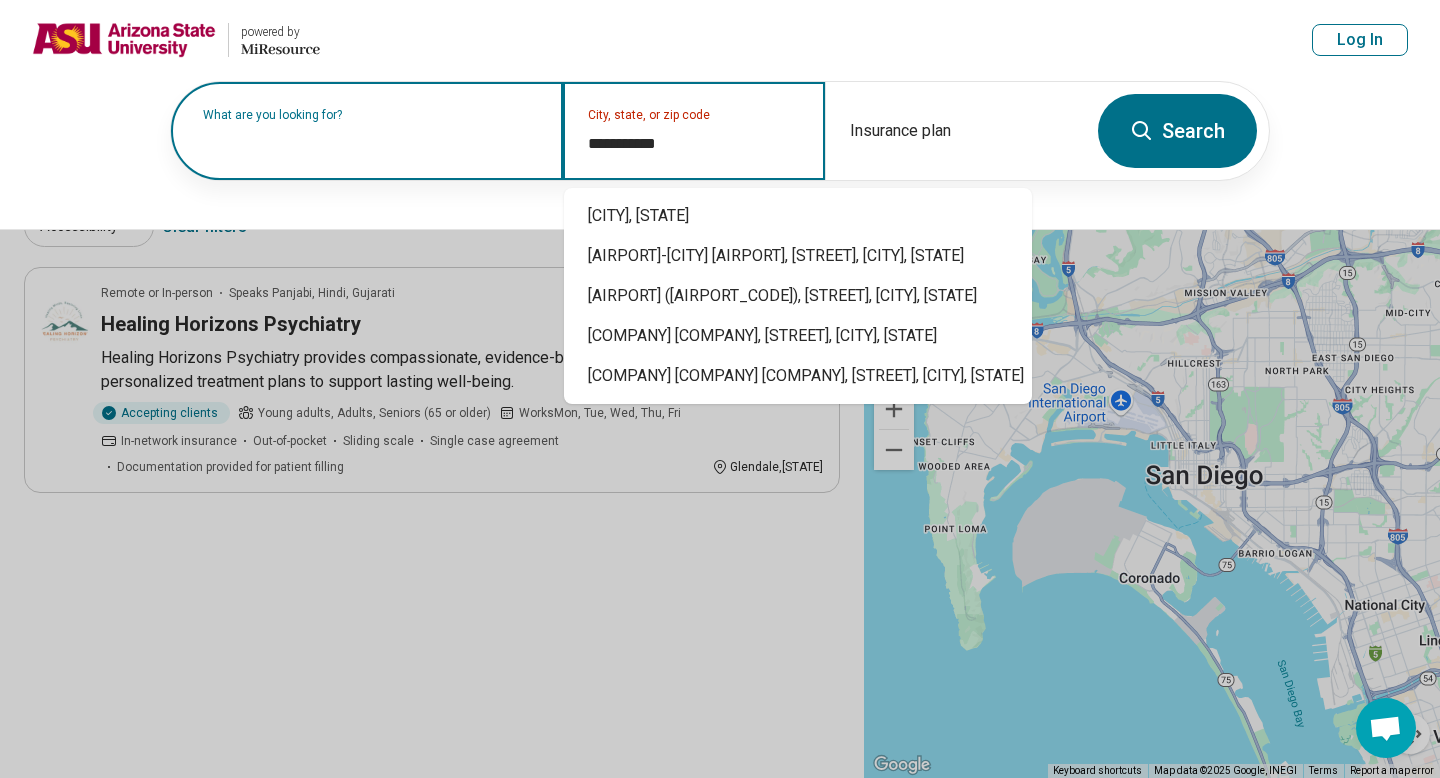type on "**********" 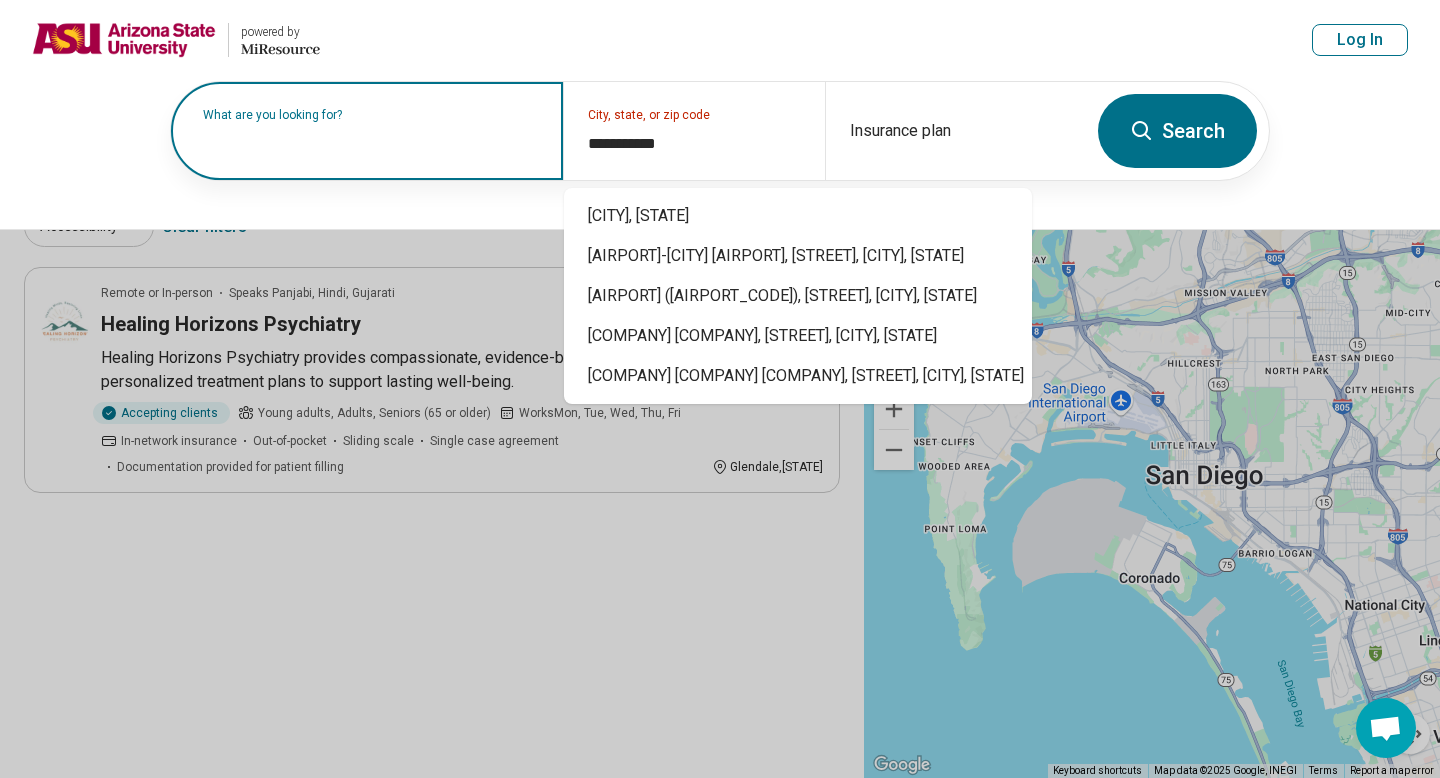 type 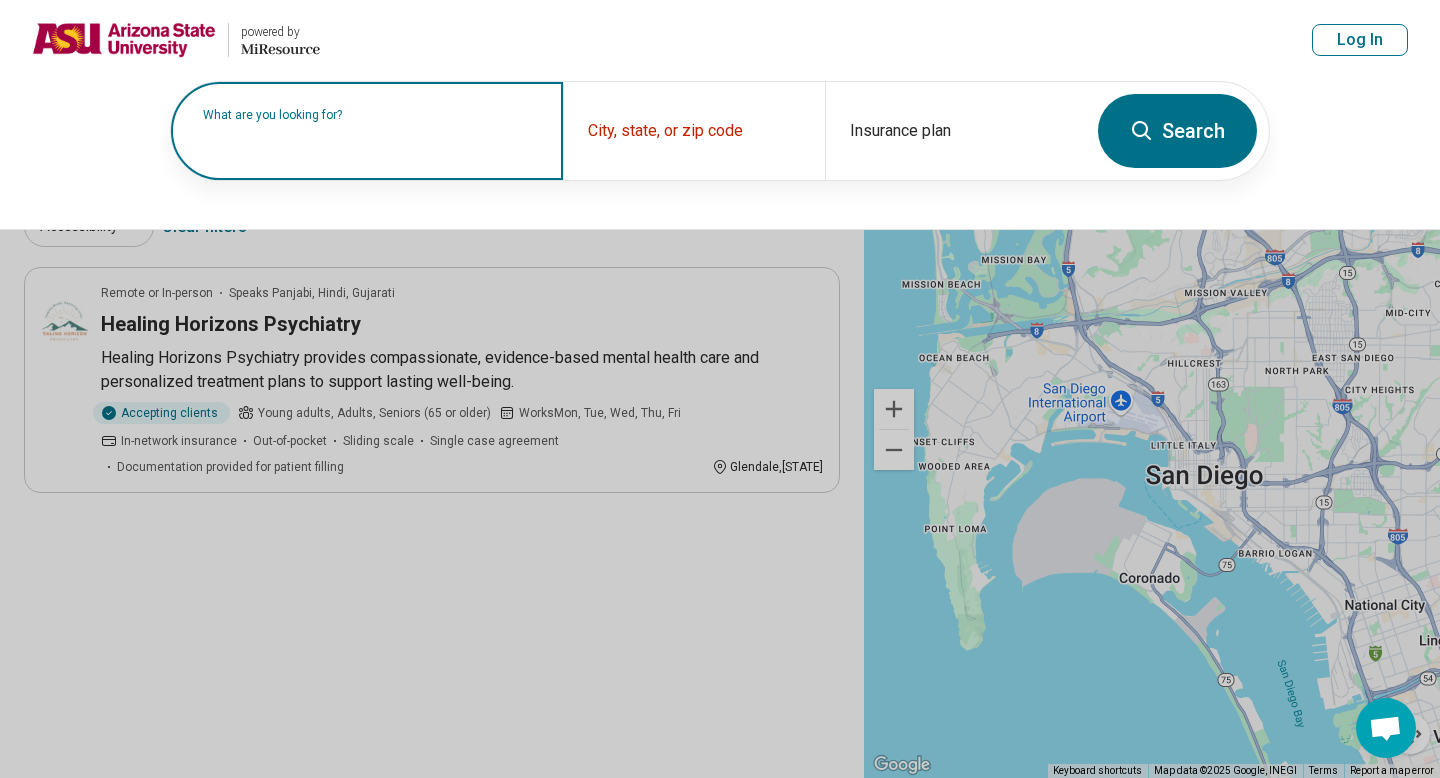 click on "Search" at bounding box center (1177, 131) 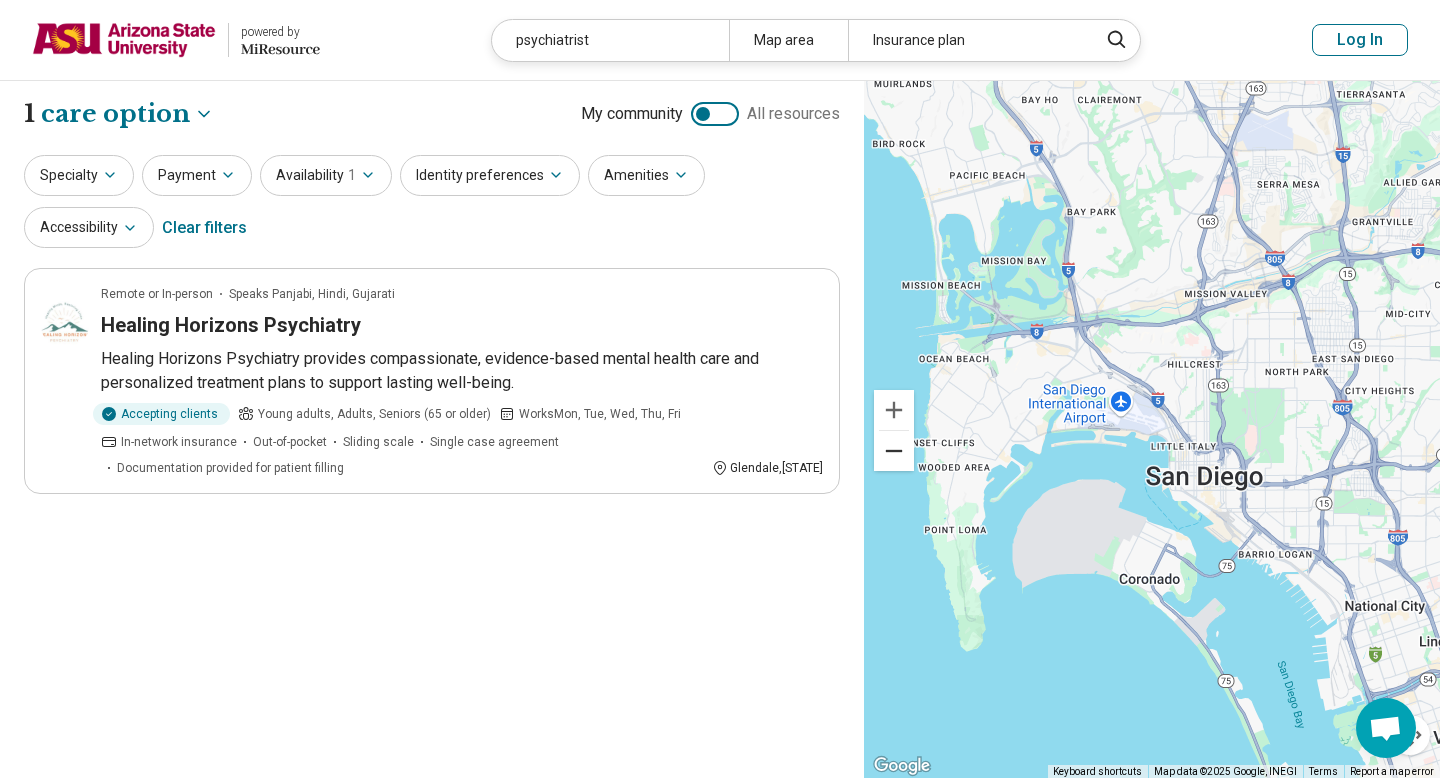 click at bounding box center [894, 451] 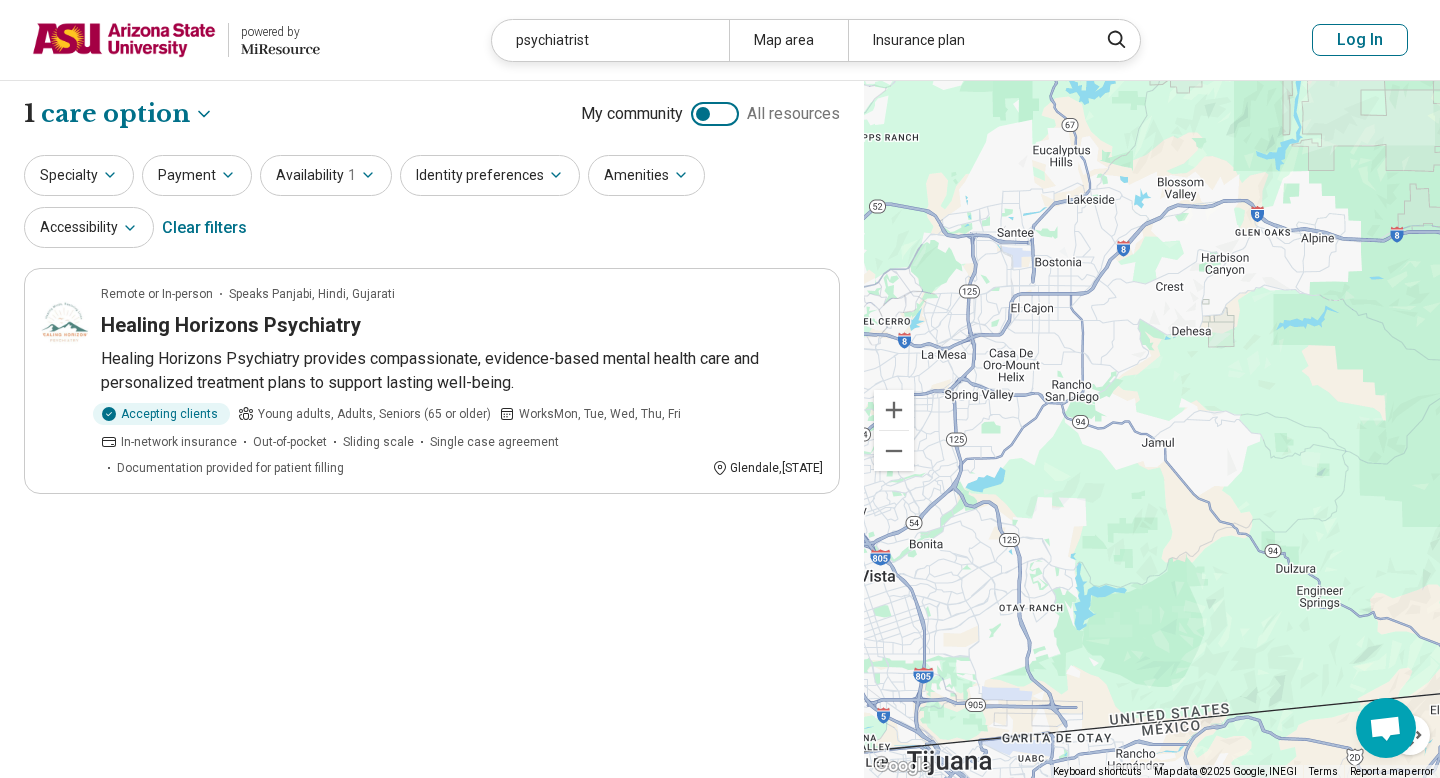 drag, startPoint x: 1408, startPoint y: 343, endPoint x: 971, endPoint y: 335, distance: 437.0732 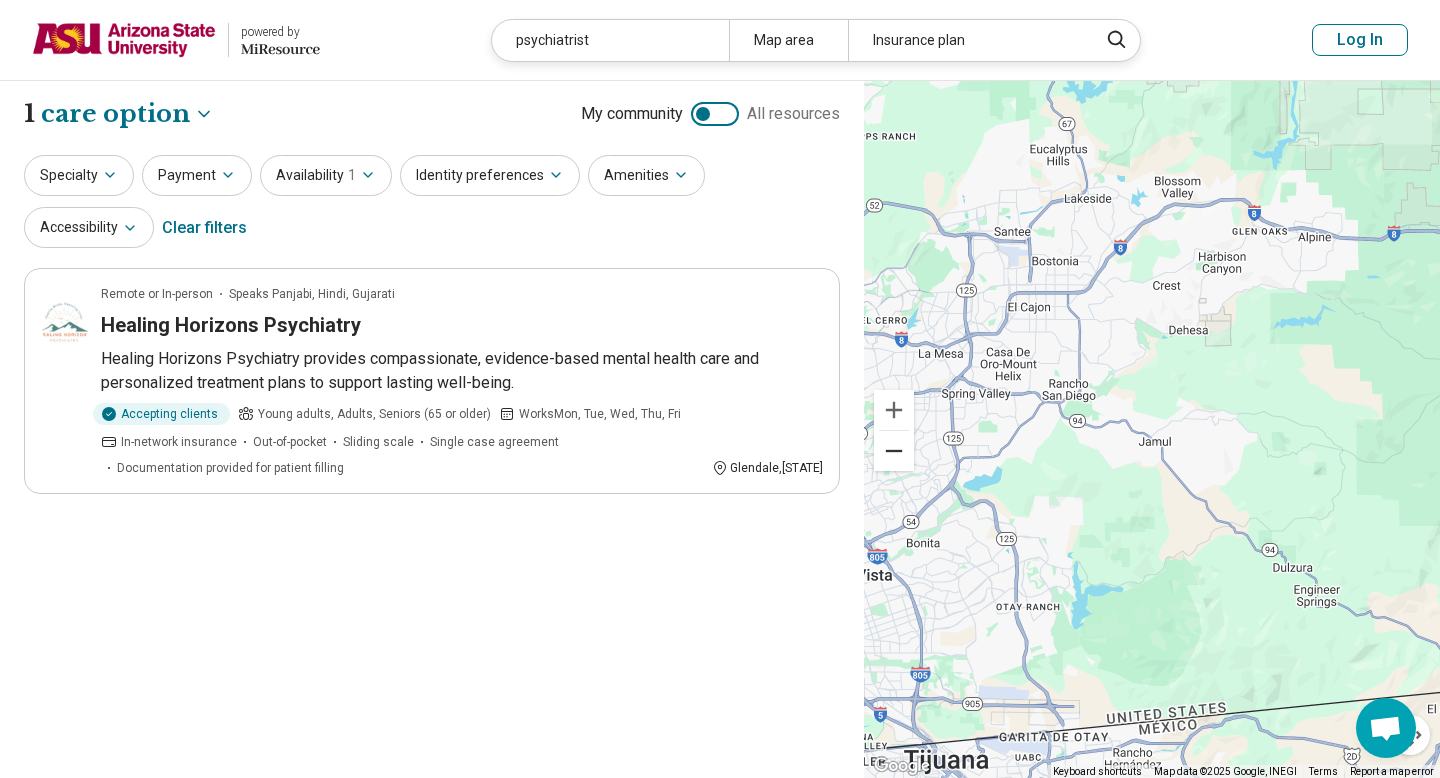 click at bounding box center (894, 451) 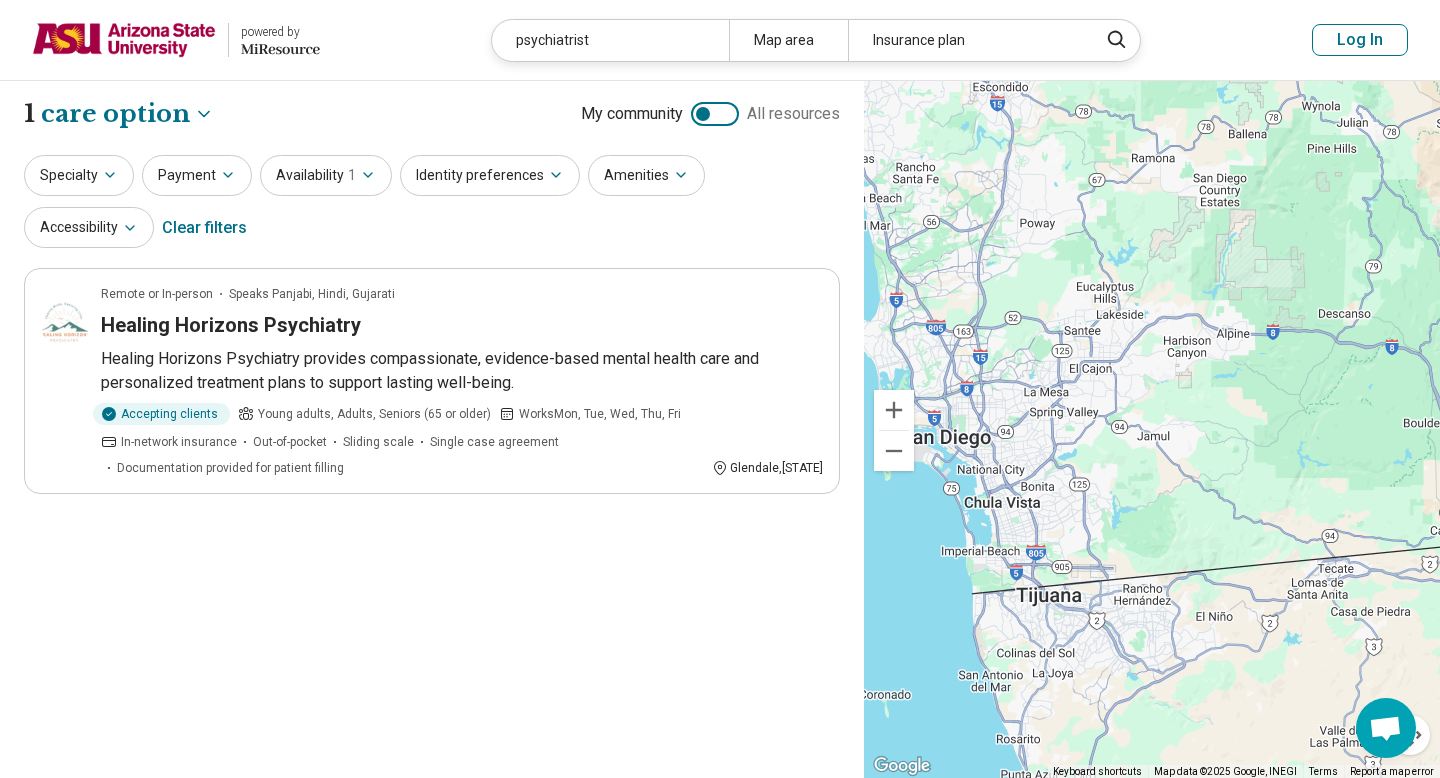 click at bounding box center (894, 451) 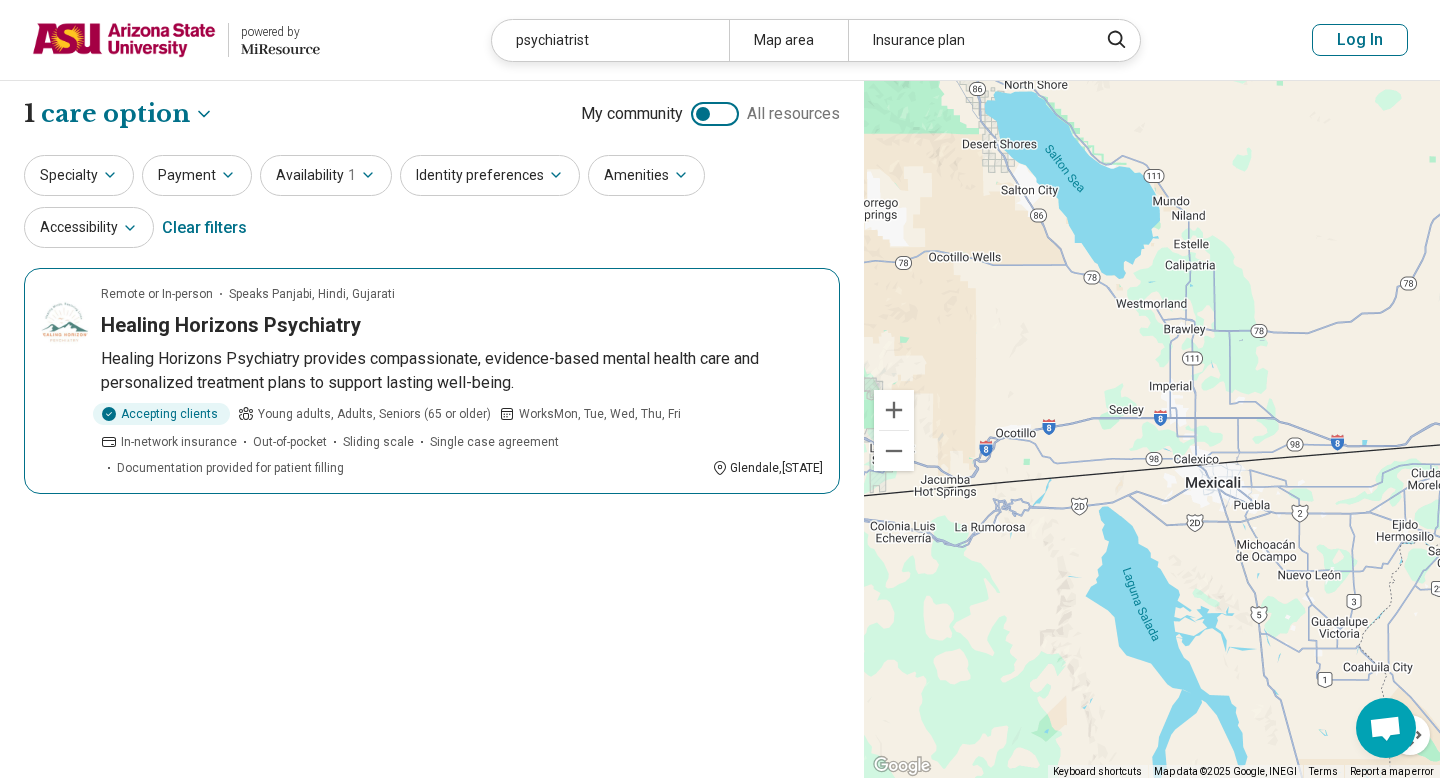 drag, startPoint x: 1269, startPoint y: 429, endPoint x: 734, endPoint y: 455, distance: 535.6314 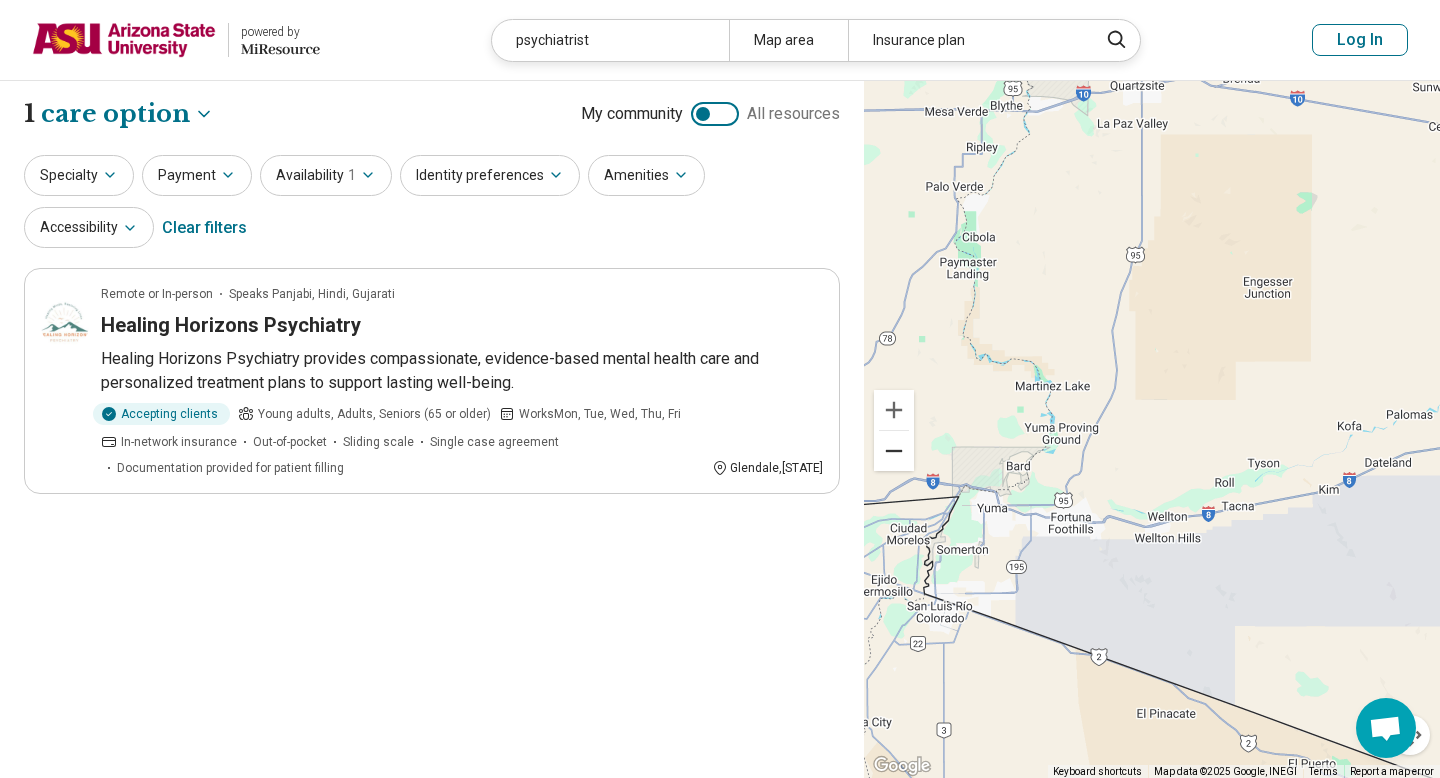 drag, startPoint x: 1333, startPoint y: 432, endPoint x: 902, endPoint y: 464, distance: 432.1863 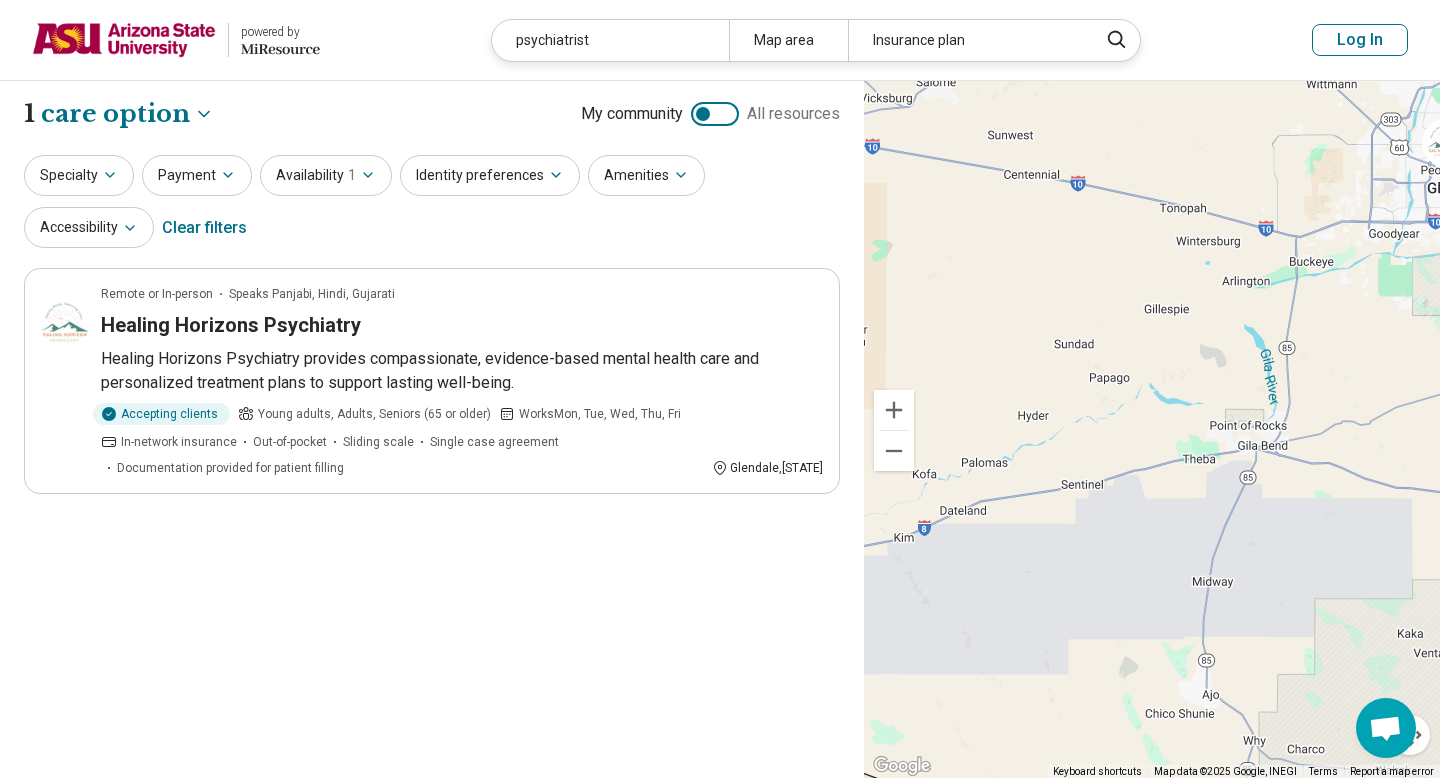 drag, startPoint x: 1322, startPoint y: 519, endPoint x: 896, endPoint y: 566, distance: 428.58487 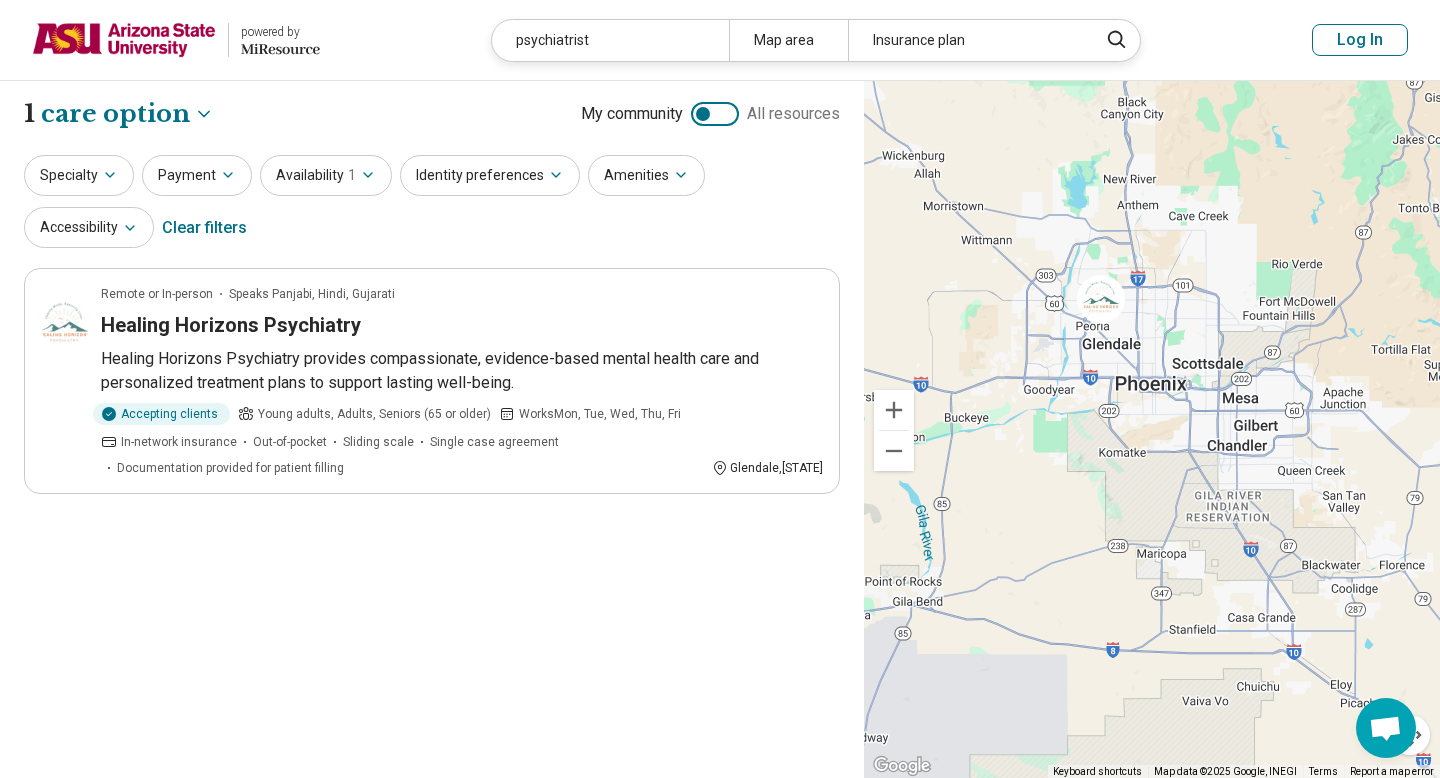 drag, startPoint x: 1349, startPoint y: 476, endPoint x: 1000, endPoint y: 631, distance: 381.8717 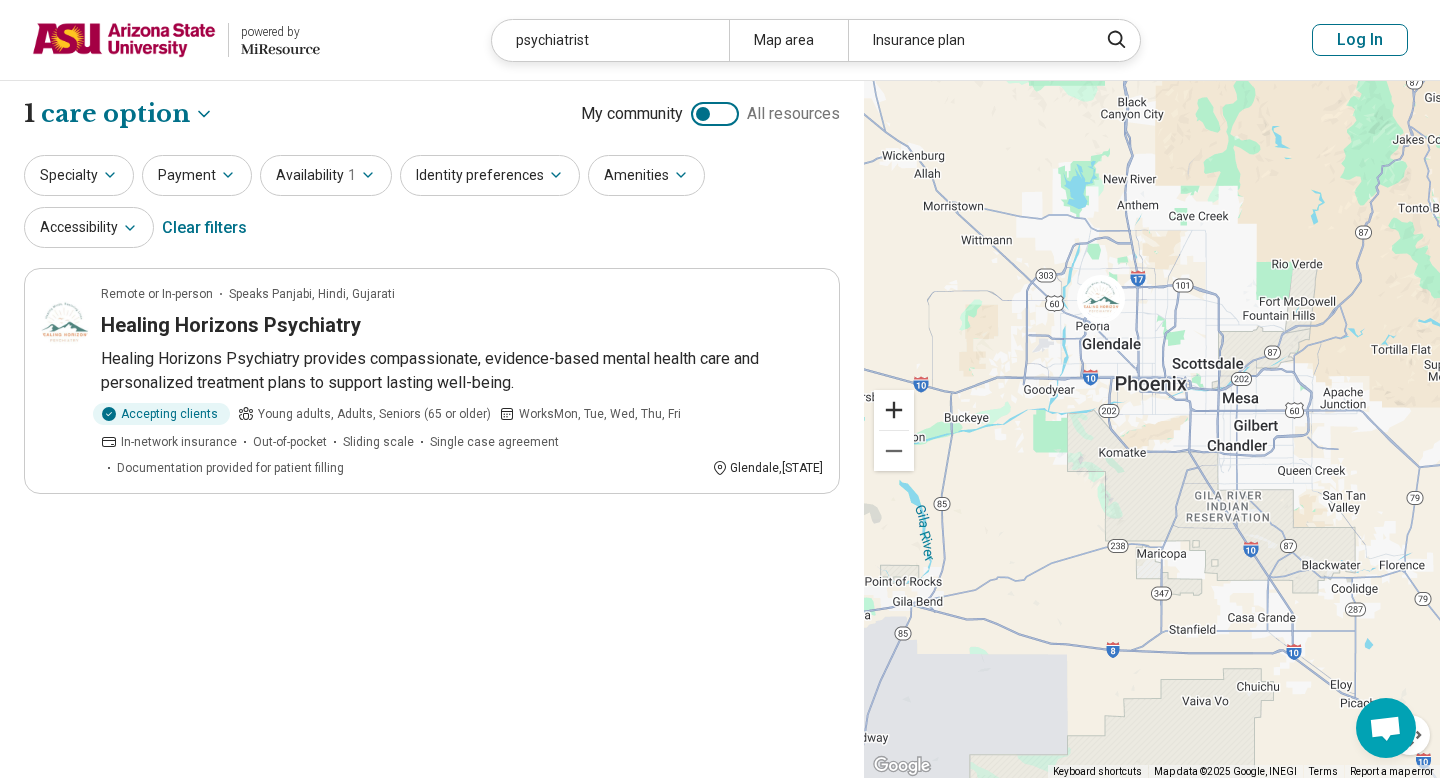 click at bounding box center (894, 410) 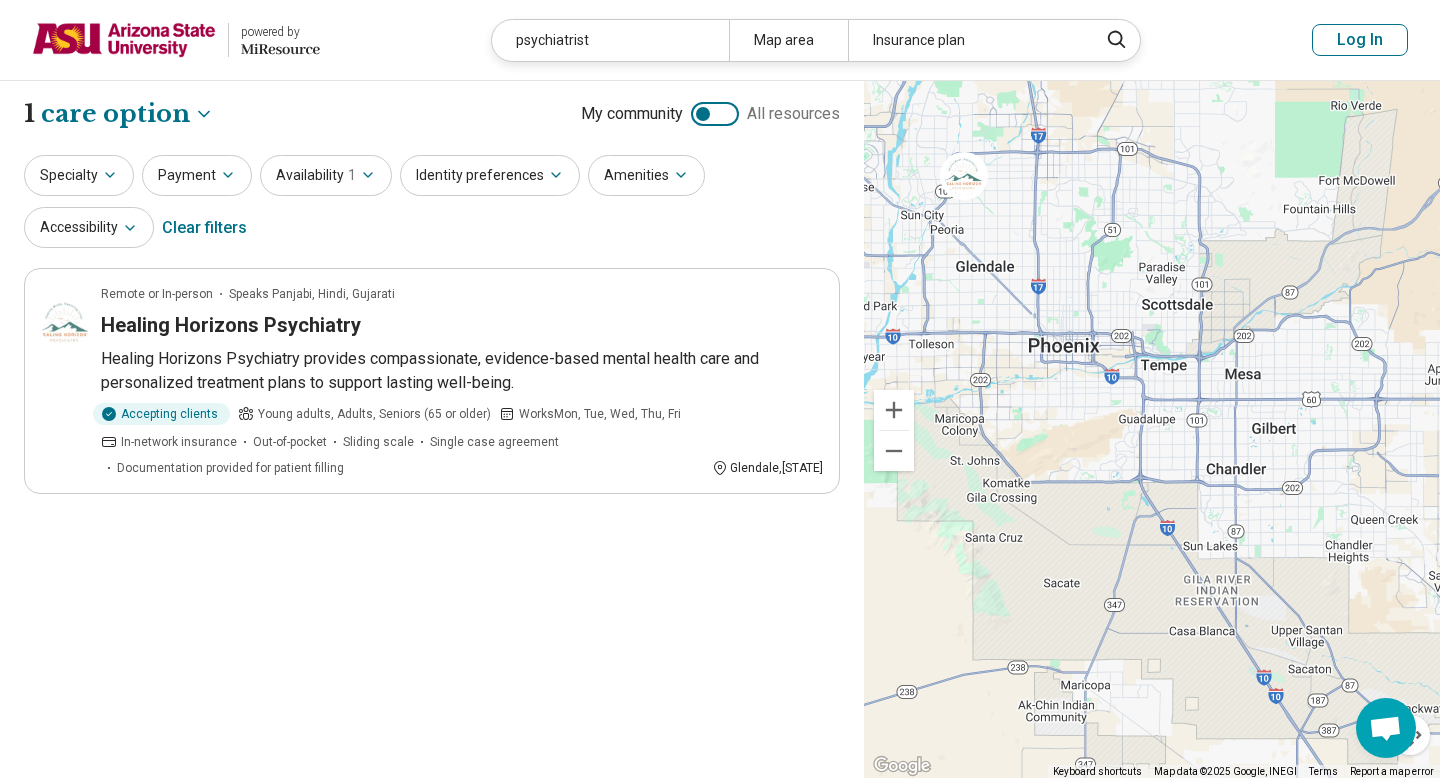 drag, startPoint x: 1305, startPoint y: 428, endPoint x: 1215, endPoint y: 436, distance: 90.35486 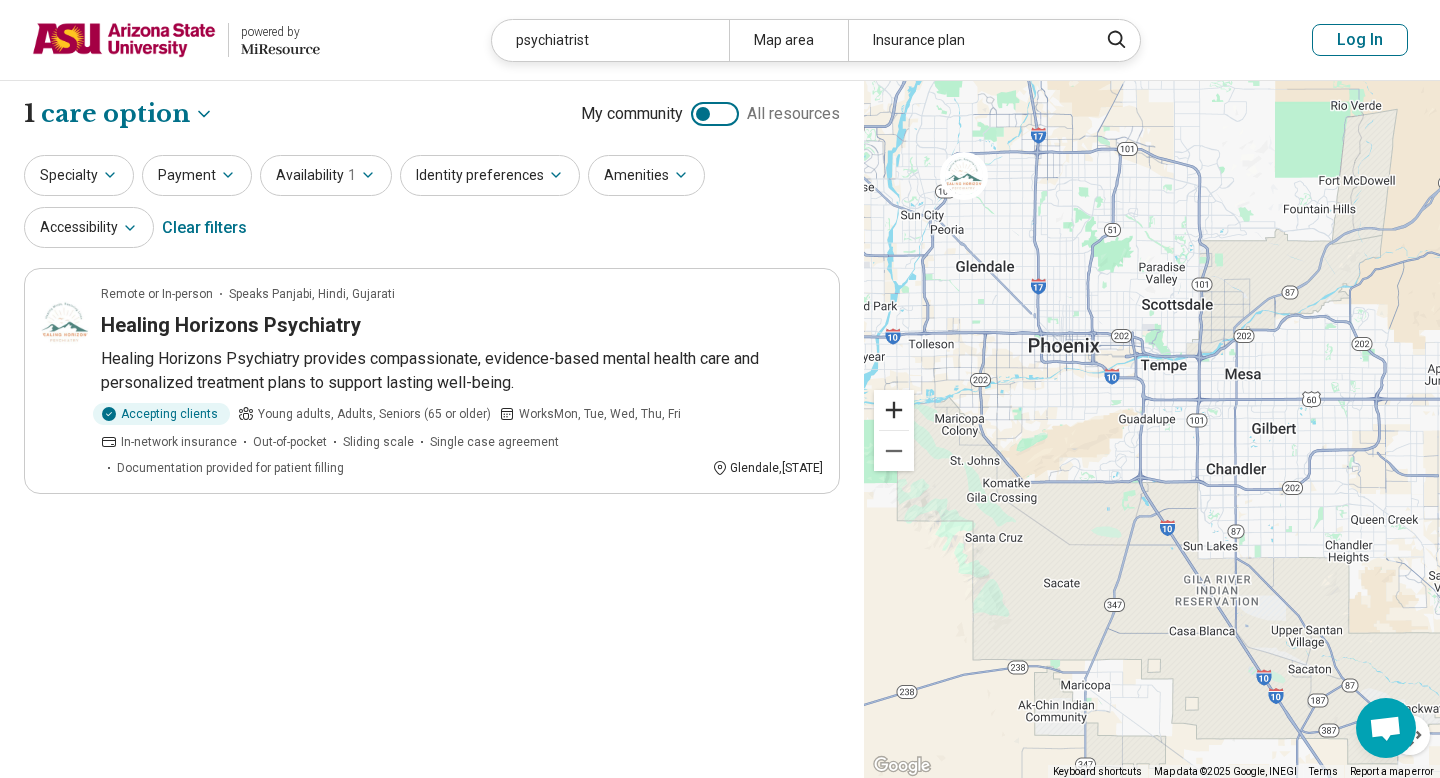 click at bounding box center [894, 410] 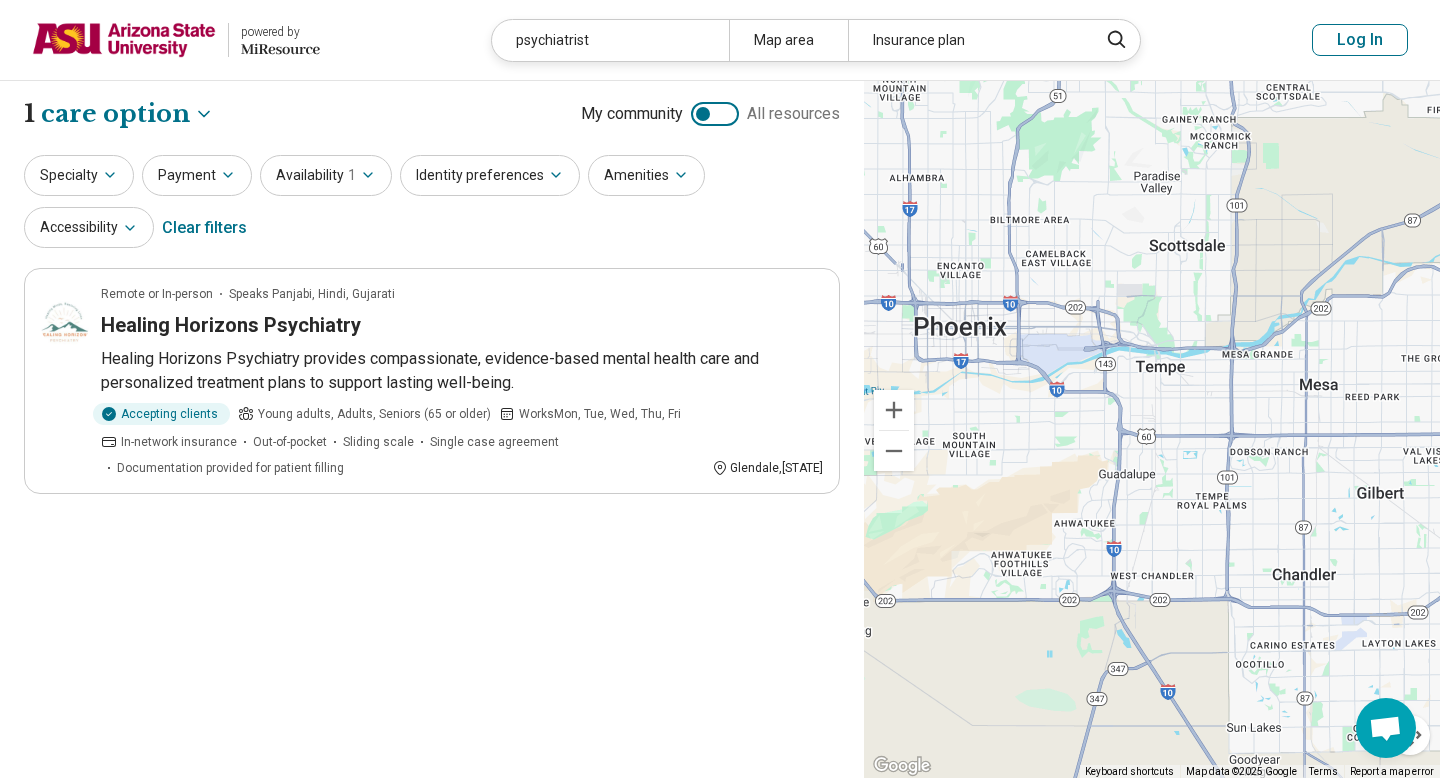 drag, startPoint x: 1103, startPoint y: 367, endPoint x: 1087, endPoint y: 441, distance: 75.70998 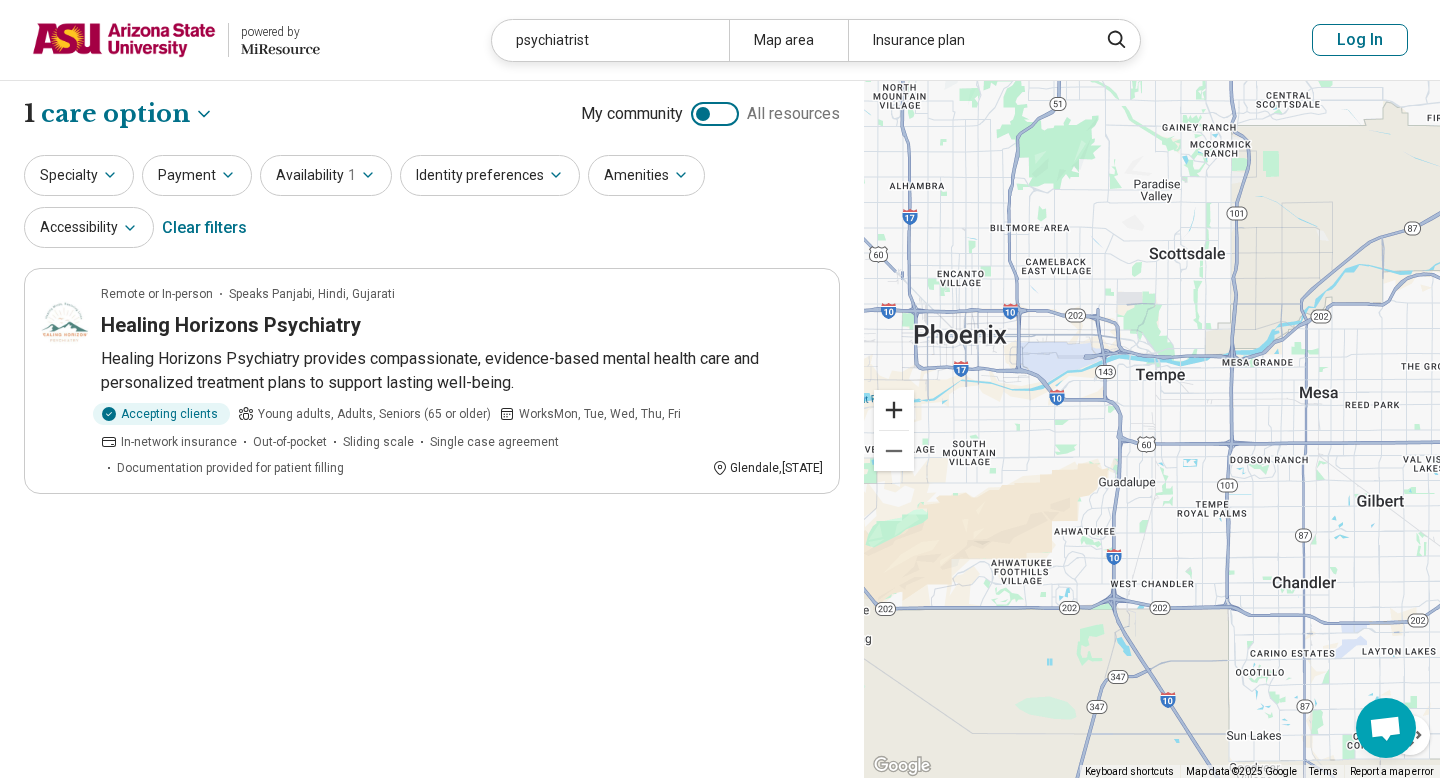 click at bounding box center [894, 410] 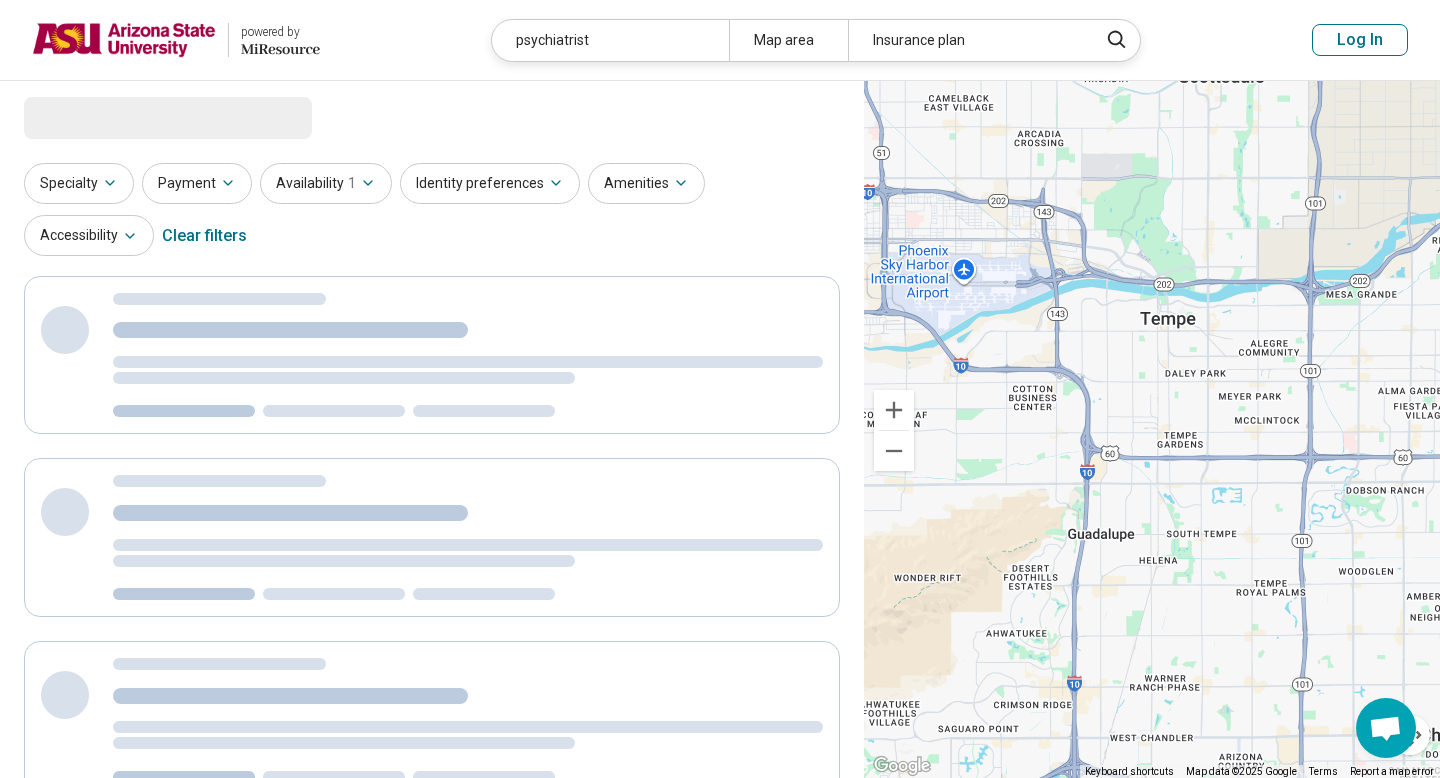 select on "***" 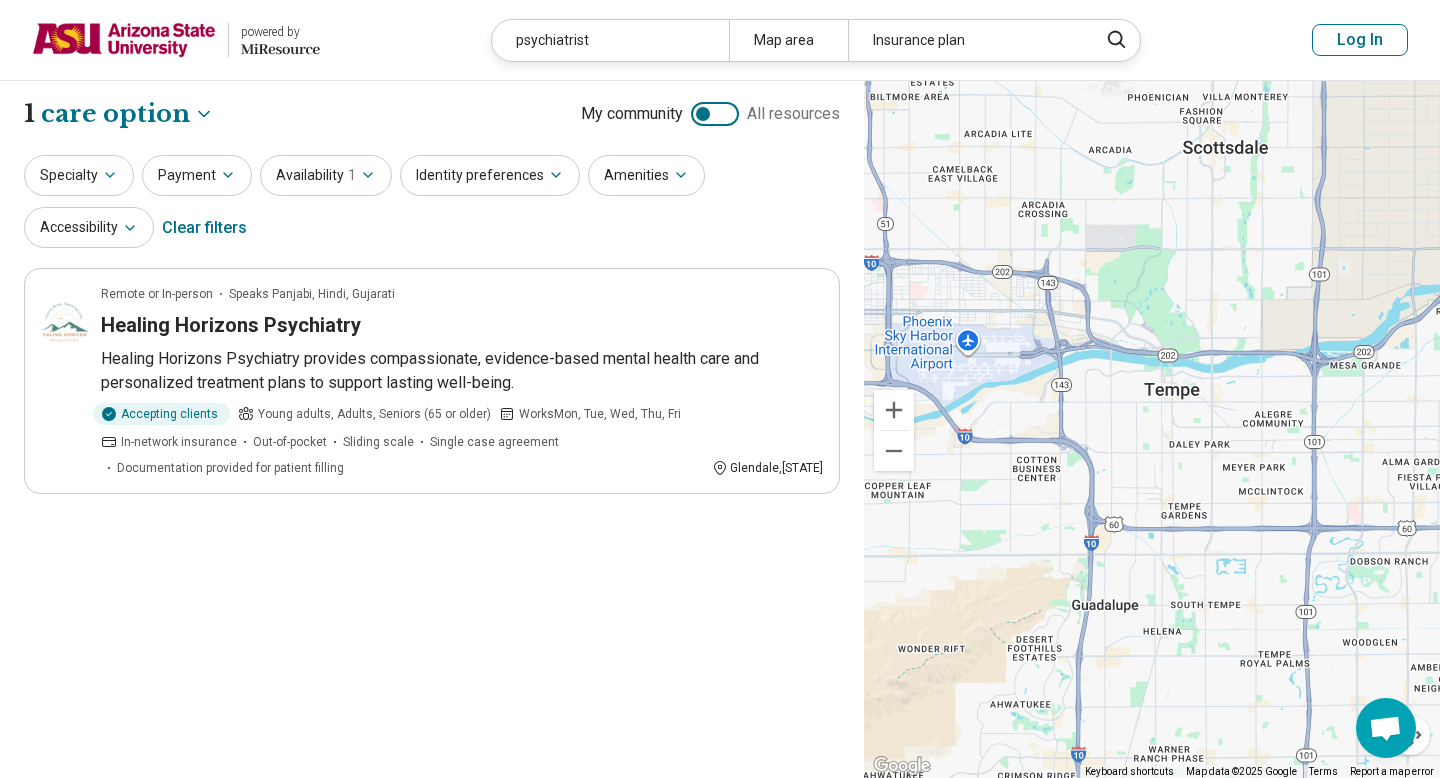 drag, startPoint x: 1105, startPoint y: 335, endPoint x: 1109, endPoint y: 410, distance: 75.10659 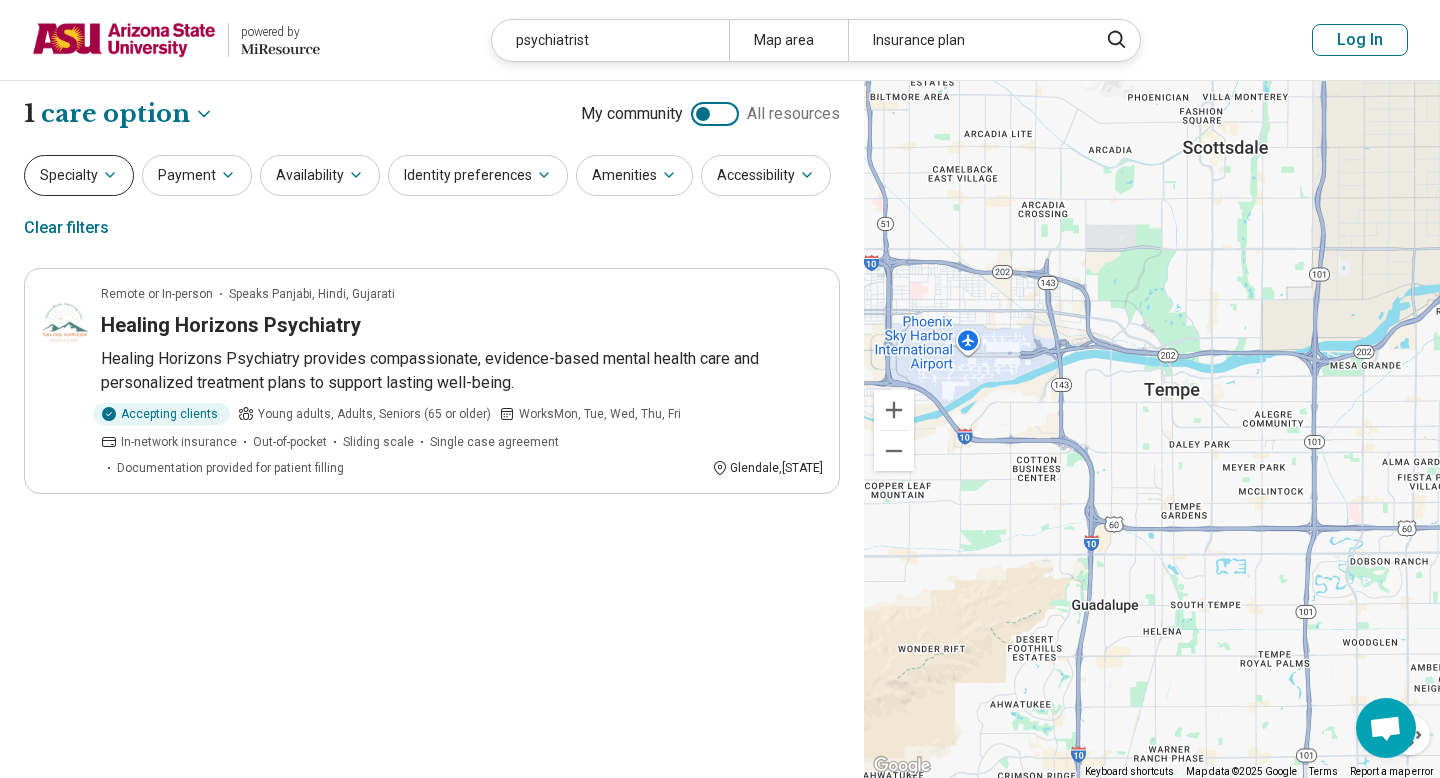 click on "Specialty" at bounding box center (79, 175) 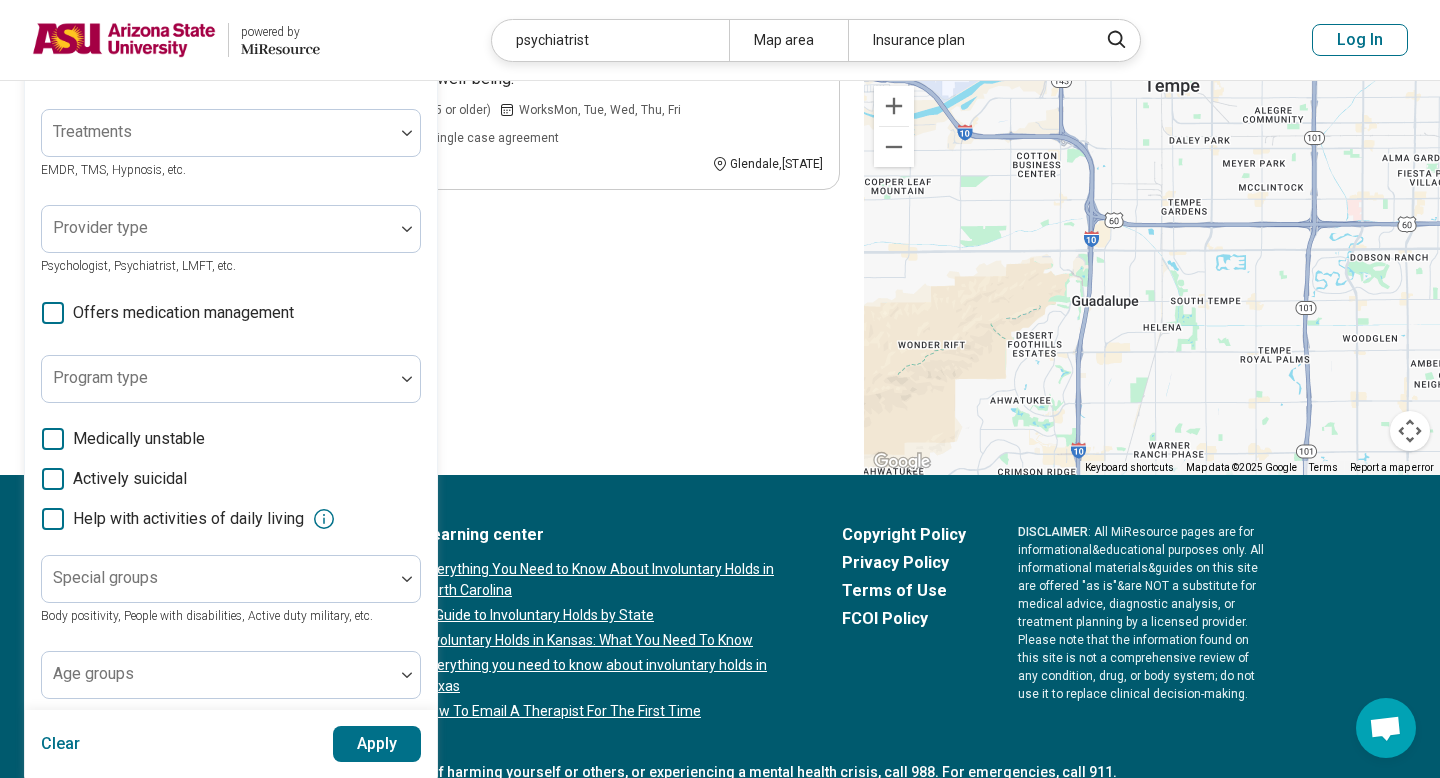 scroll, scrollTop: 307, scrollLeft: 0, axis: vertical 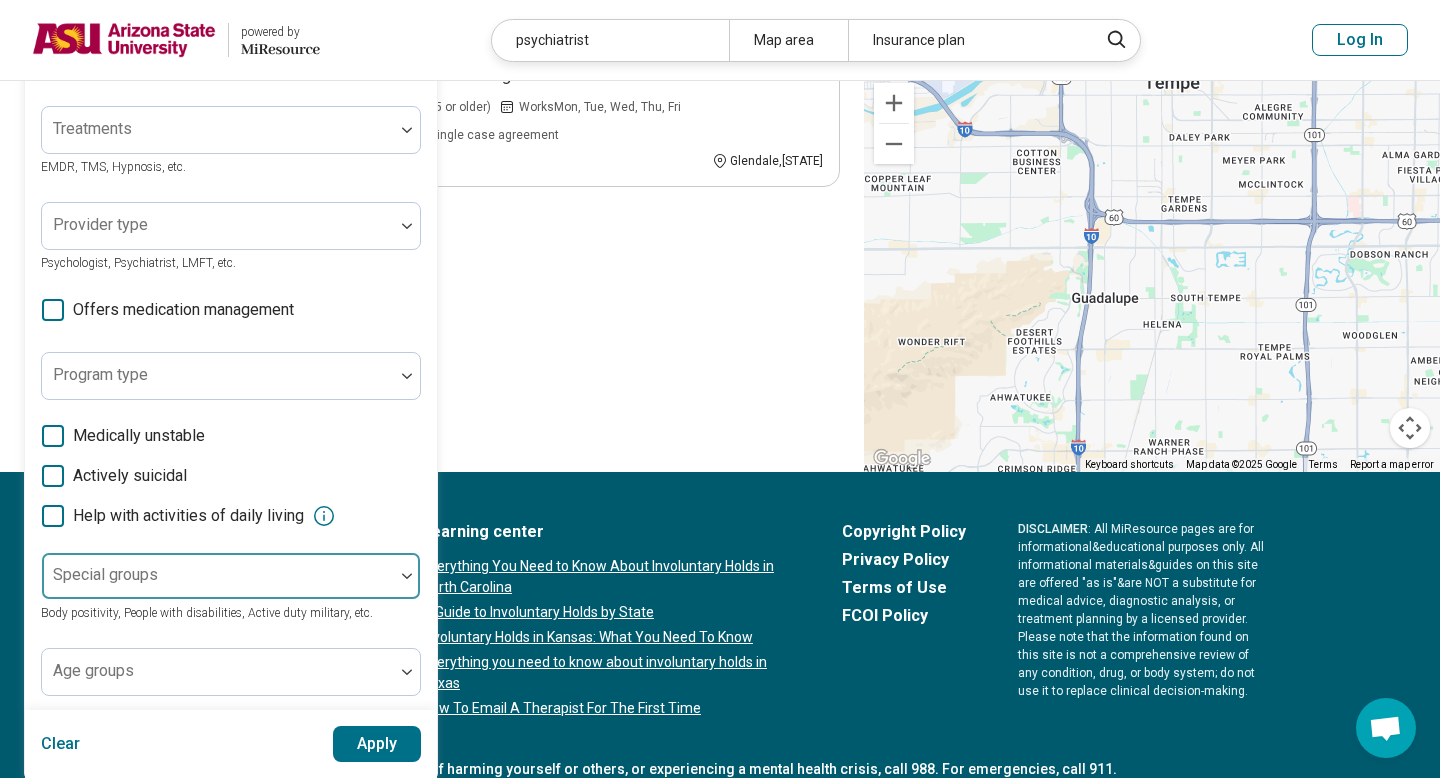 click at bounding box center [407, 576] 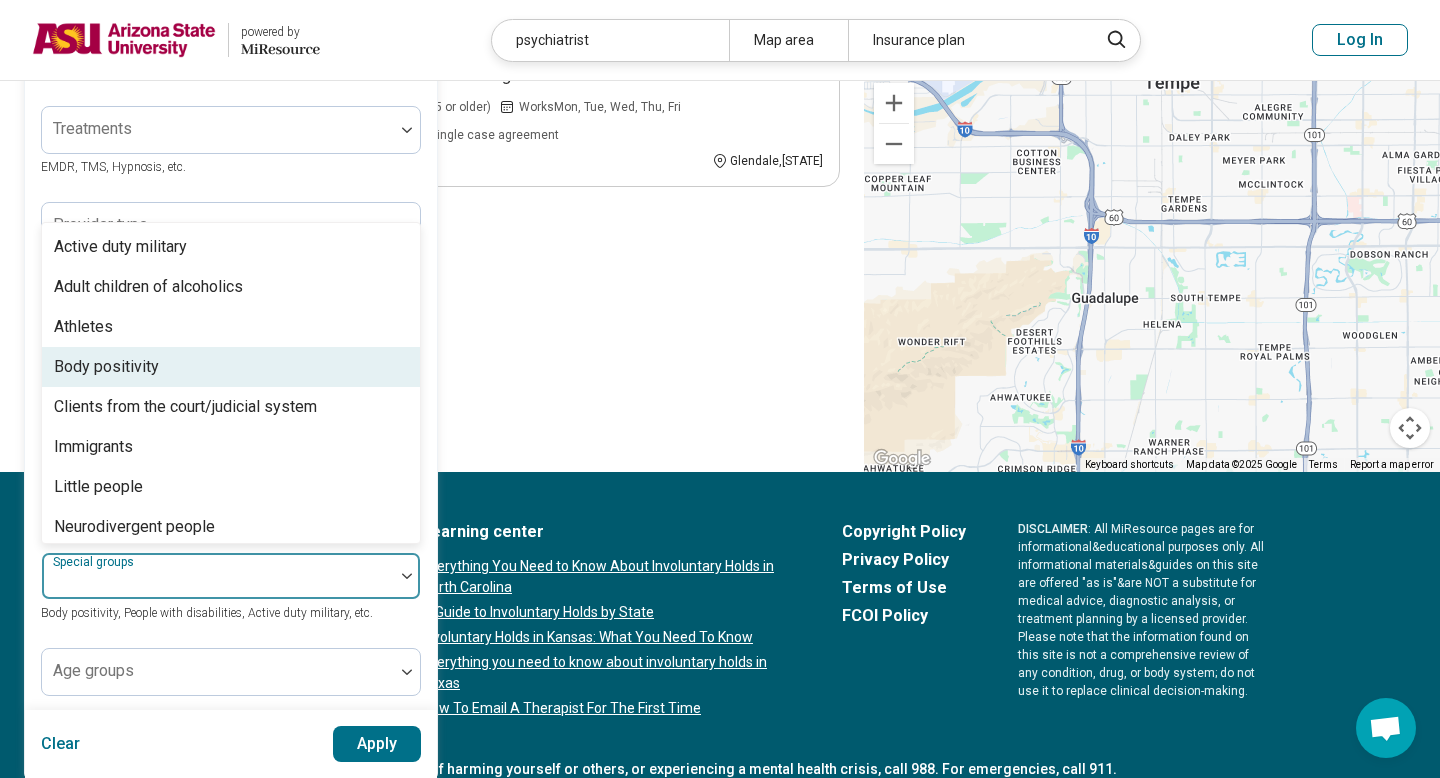 click on "**********" at bounding box center (432, 123) 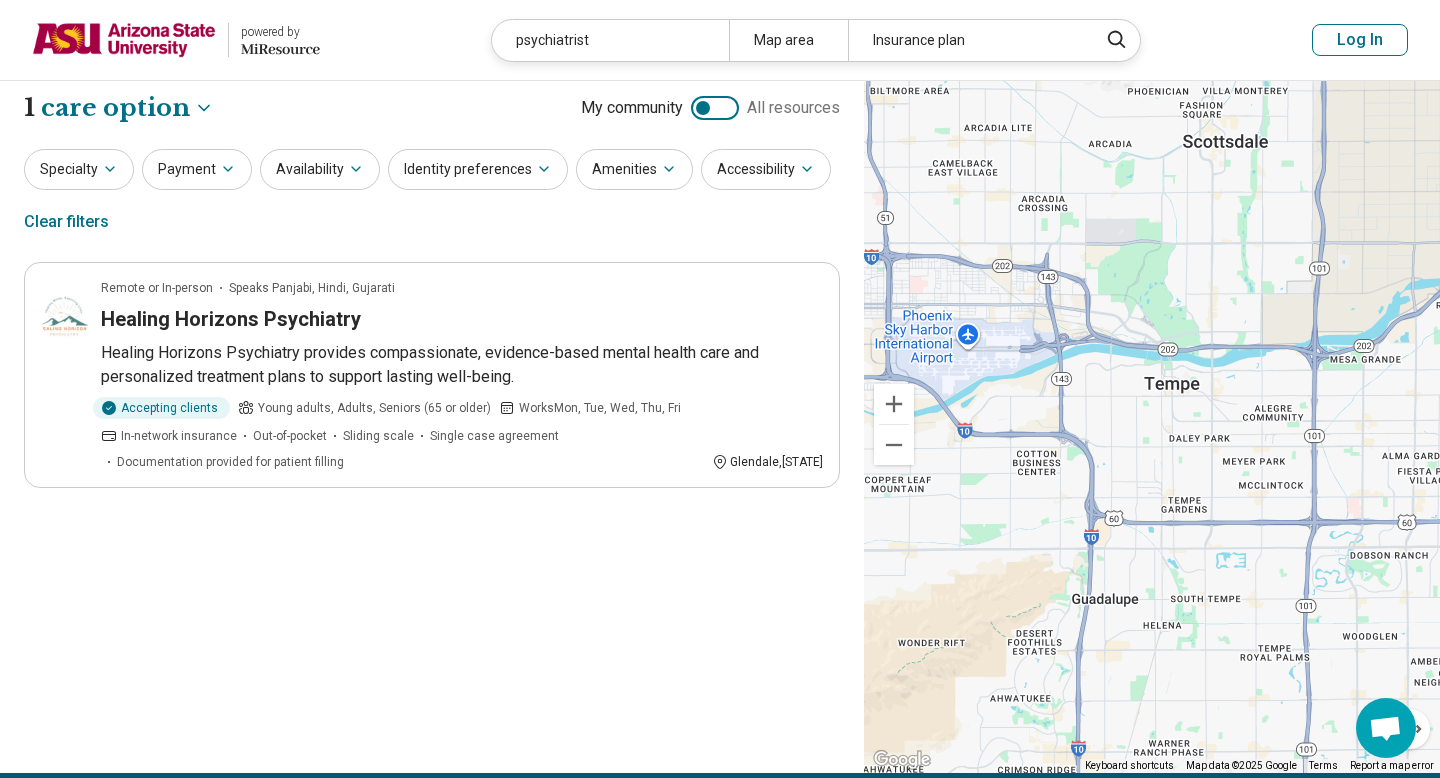 scroll, scrollTop: 0, scrollLeft: 0, axis: both 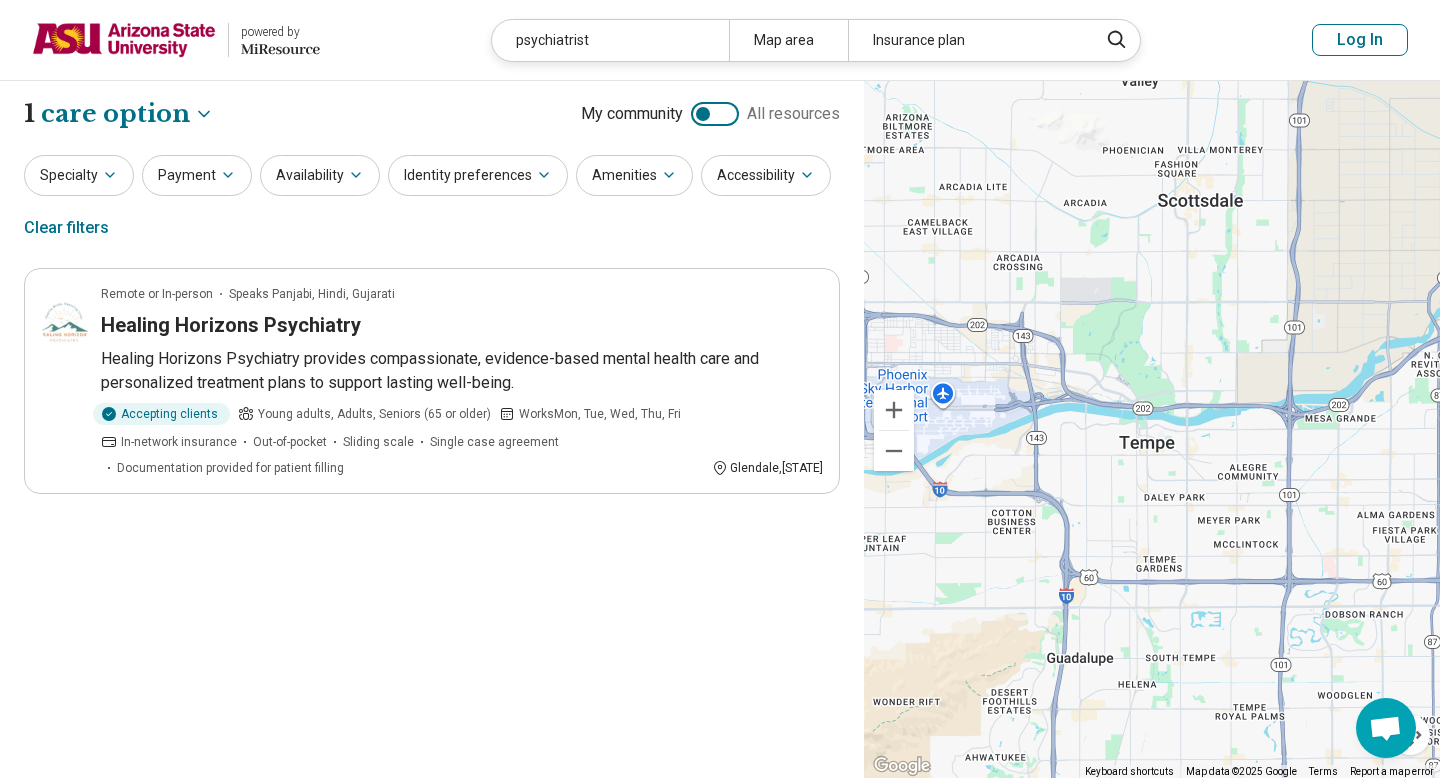 drag, startPoint x: 1113, startPoint y: 390, endPoint x: 1087, endPoint y: 445, distance: 60.835846 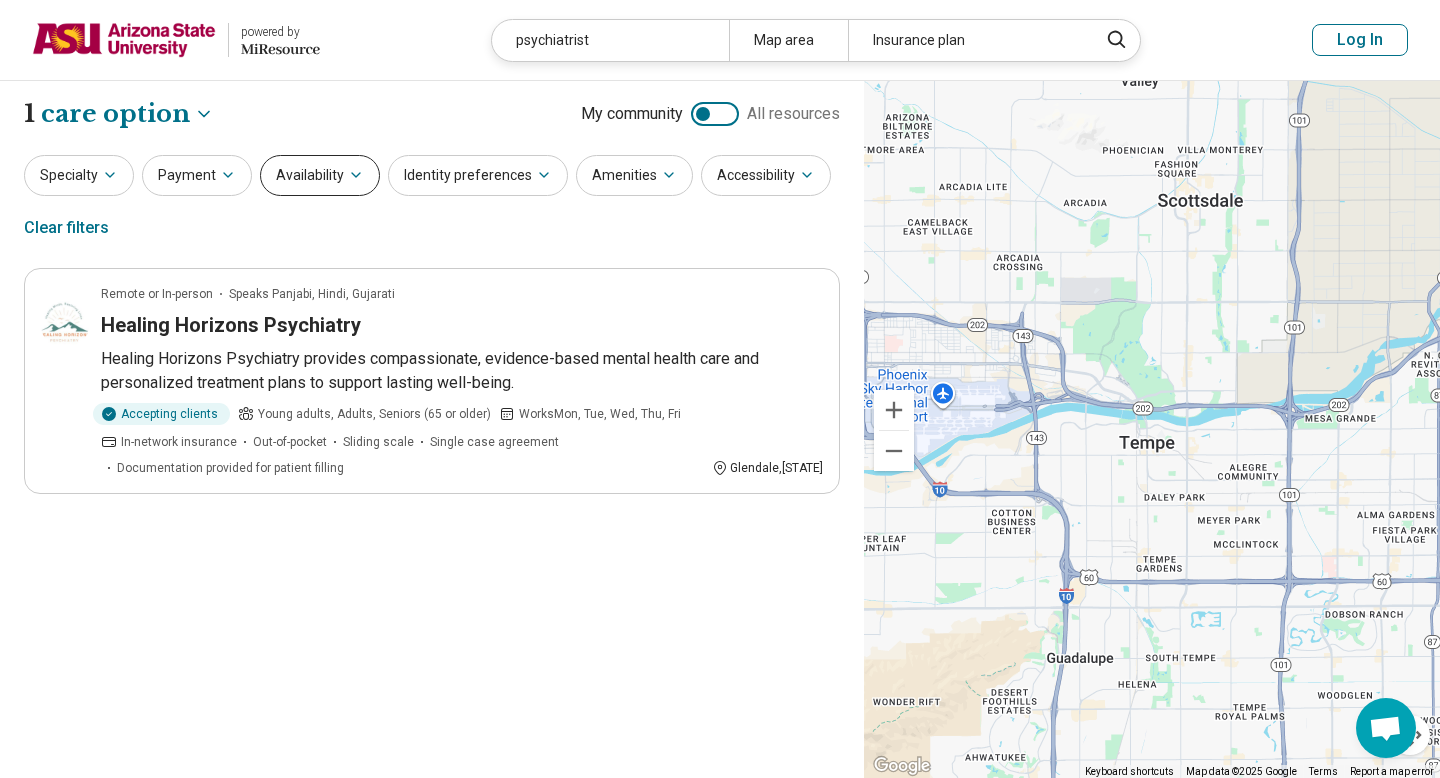 click 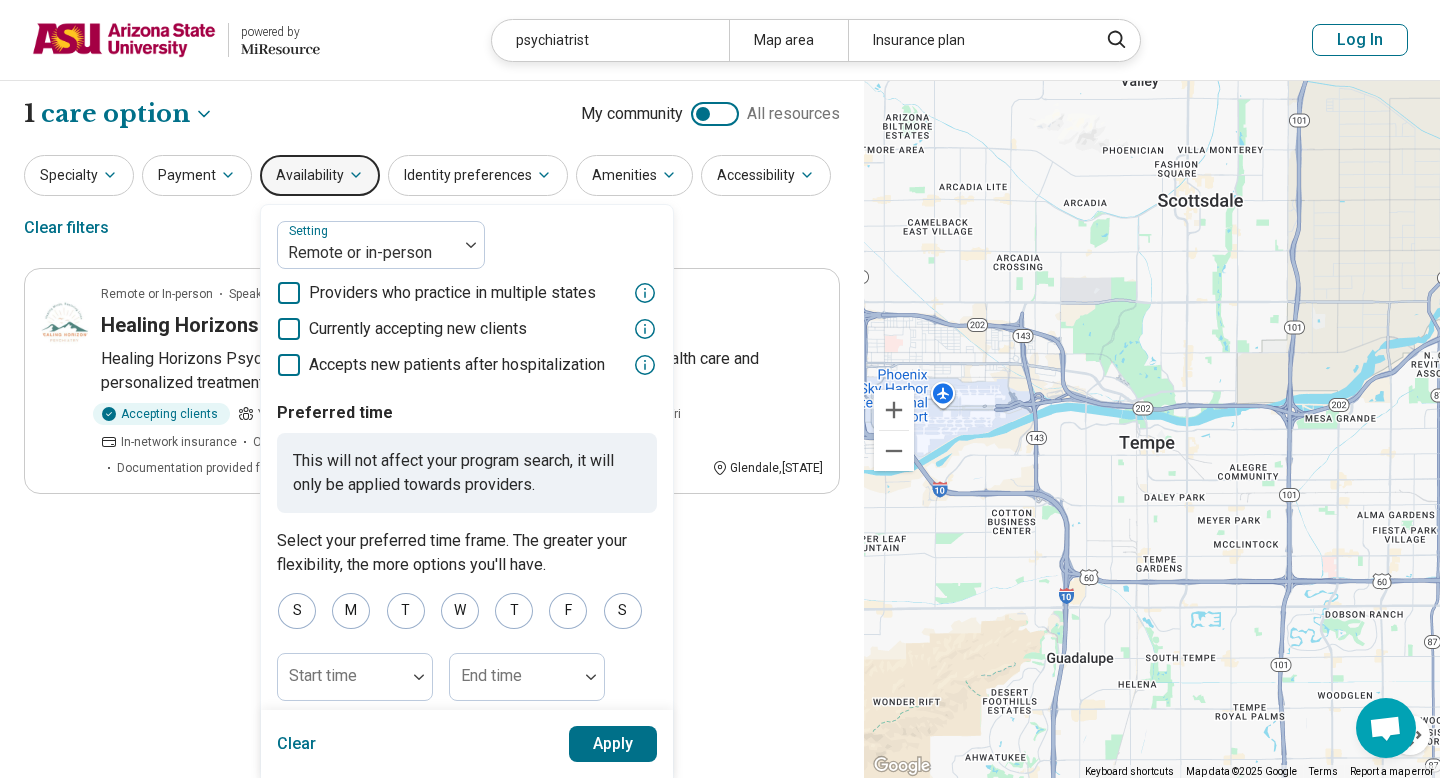 click on "**********" at bounding box center (432, 114) 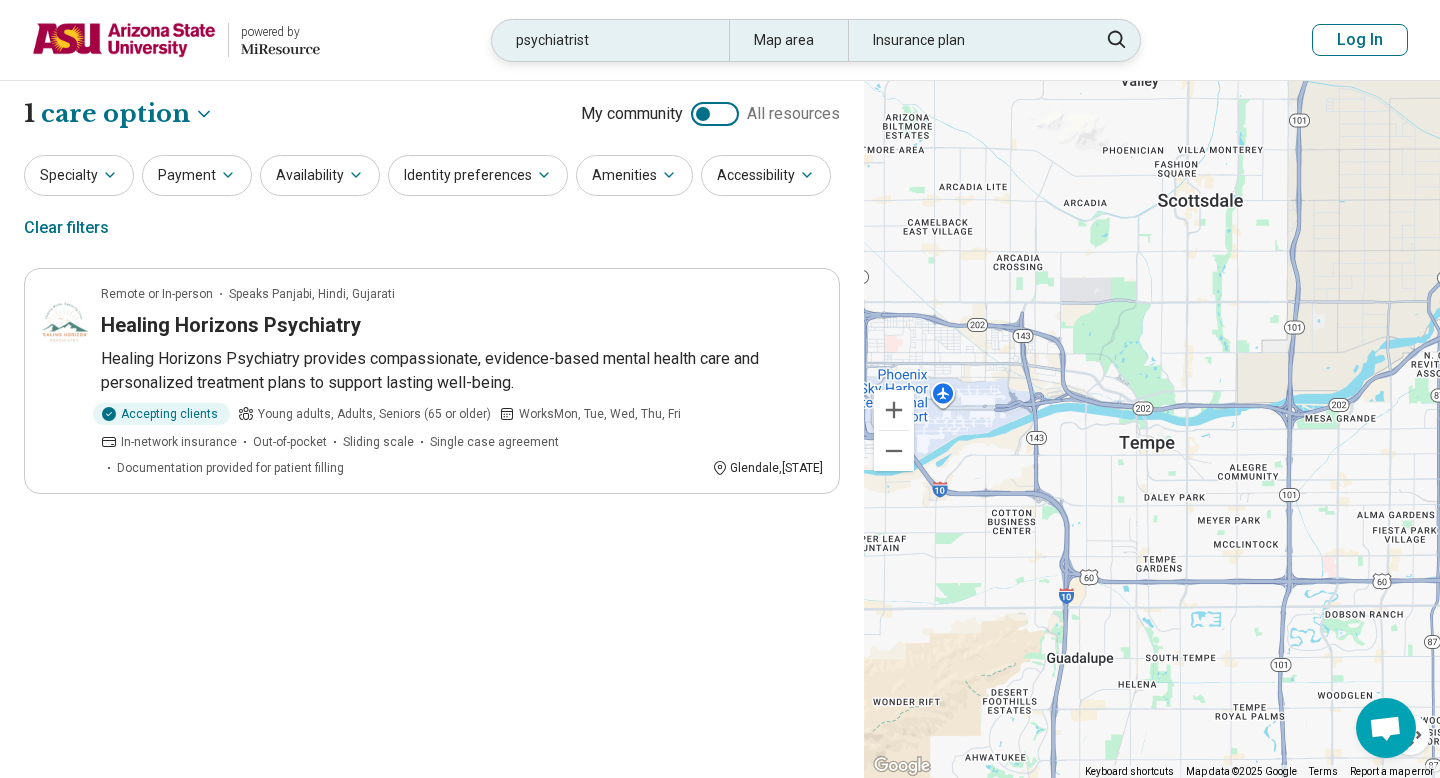 click on "Map area" at bounding box center (788, 40) 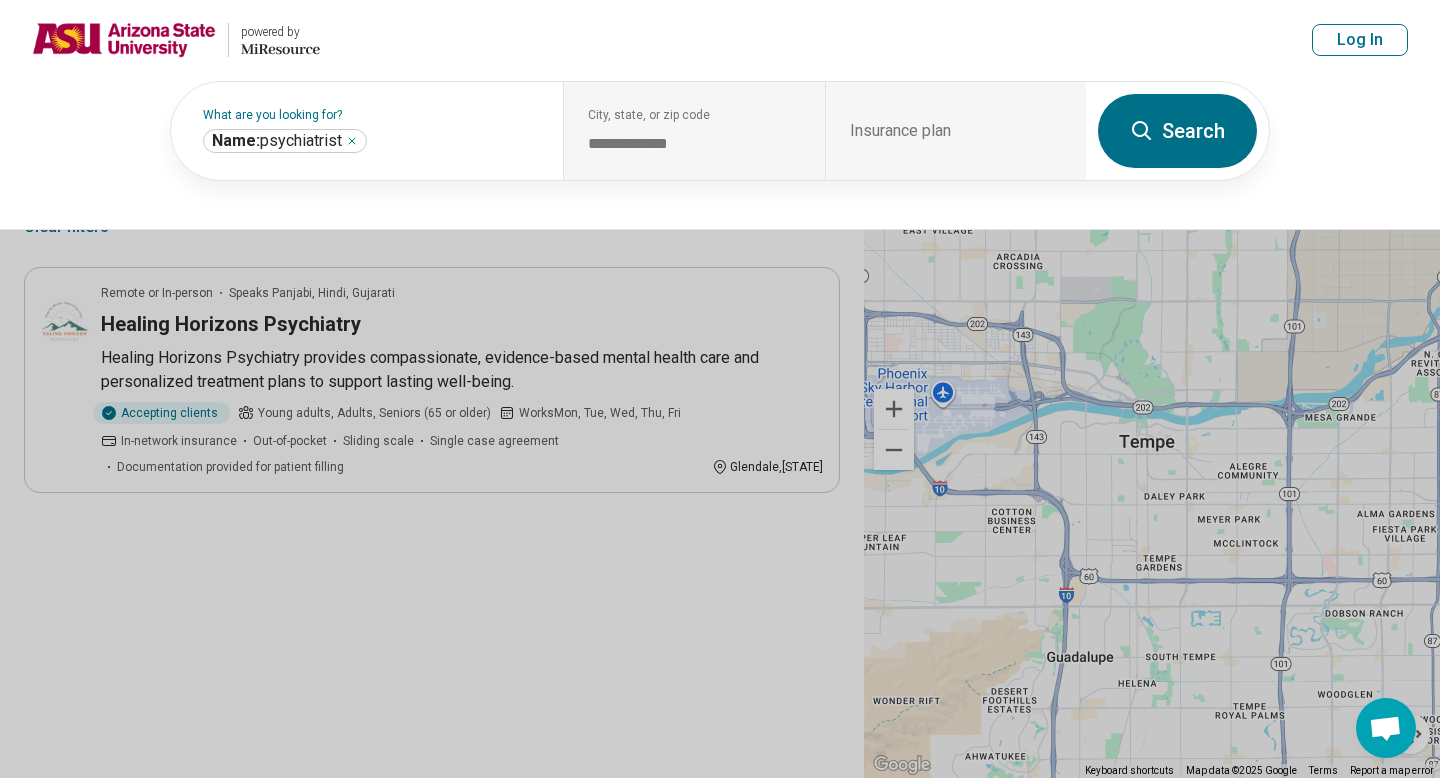 click on "Search" at bounding box center (1177, 131) 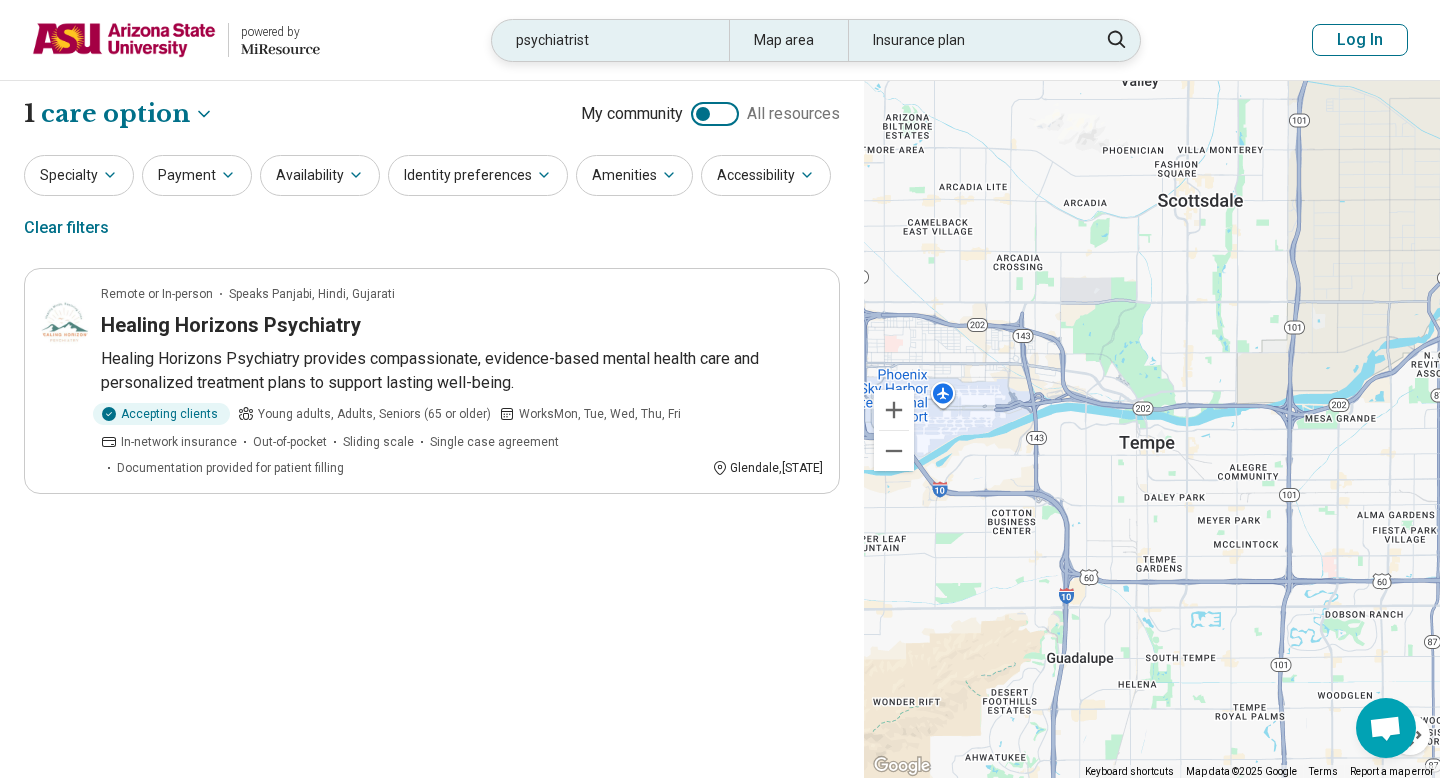 click on "psychiatrist" at bounding box center [610, 40] 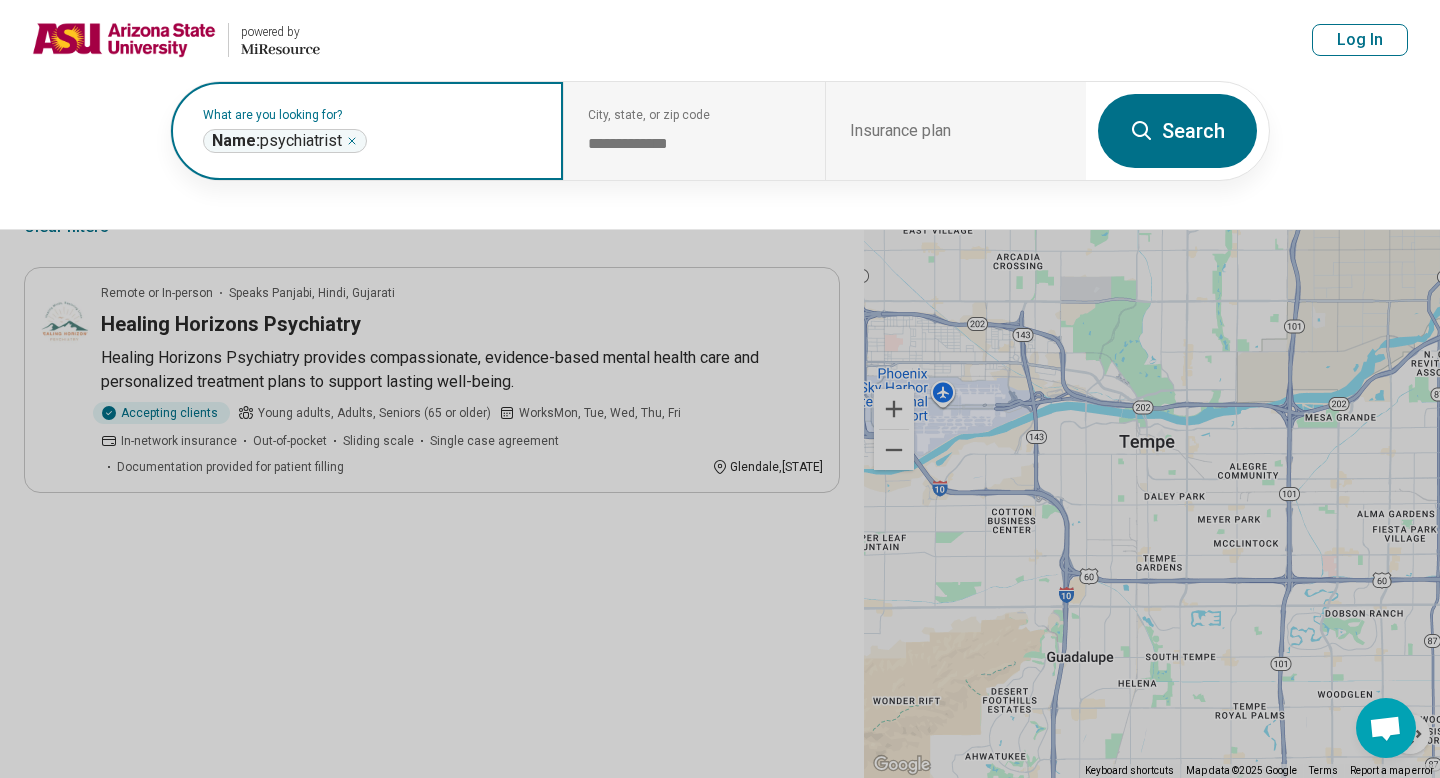 click 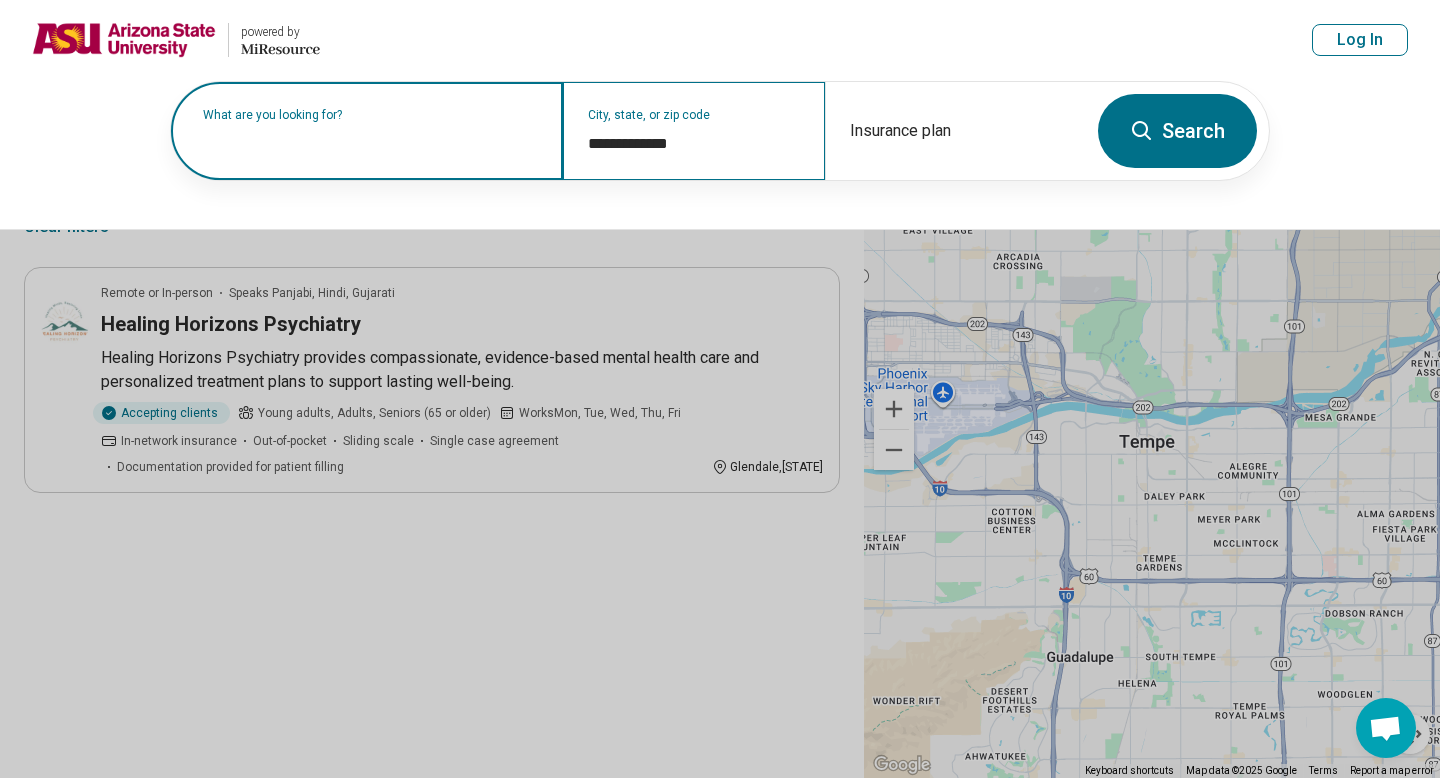click on "**********" at bounding box center (693, 131) 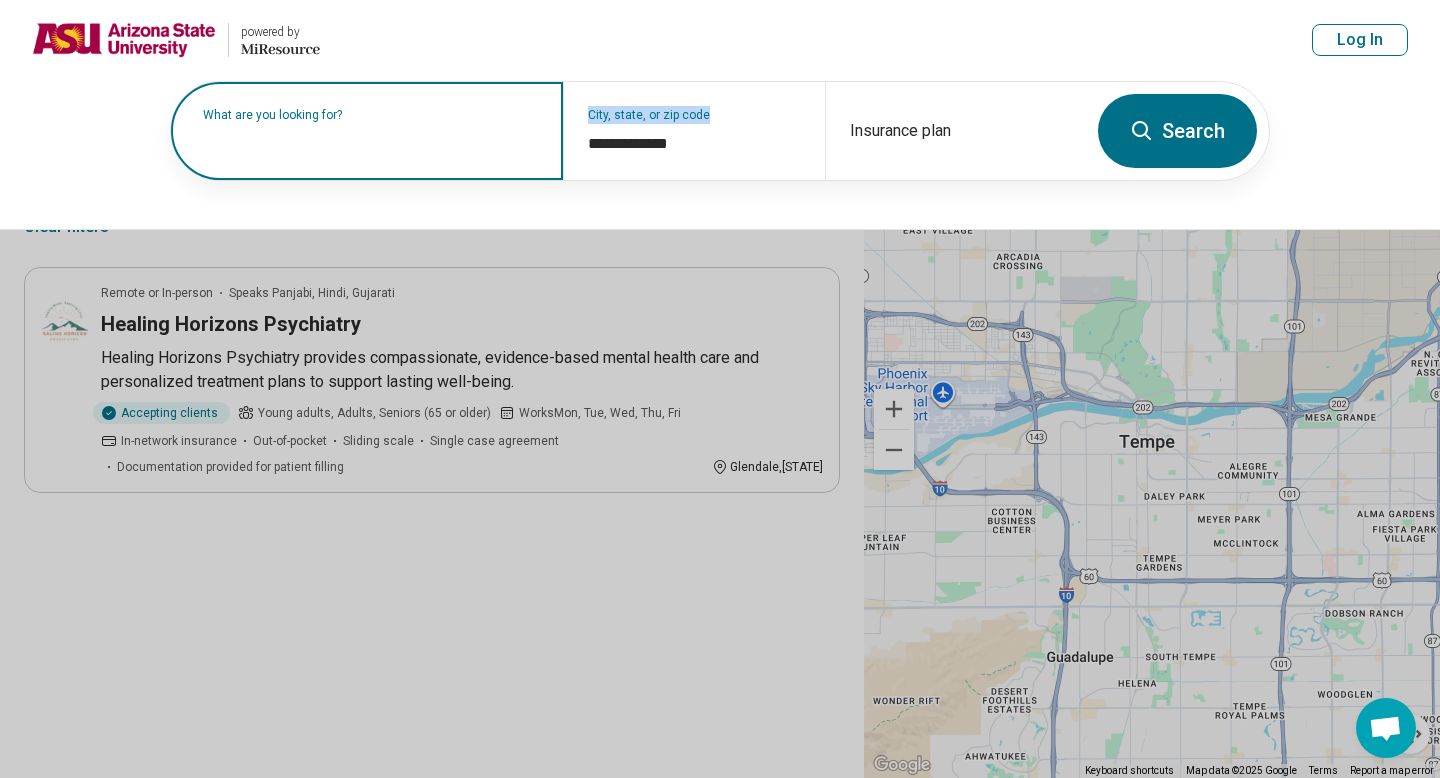 drag, startPoint x: 729, startPoint y: 129, endPoint x: 552, endPoint y: 133, distance: 177.0452 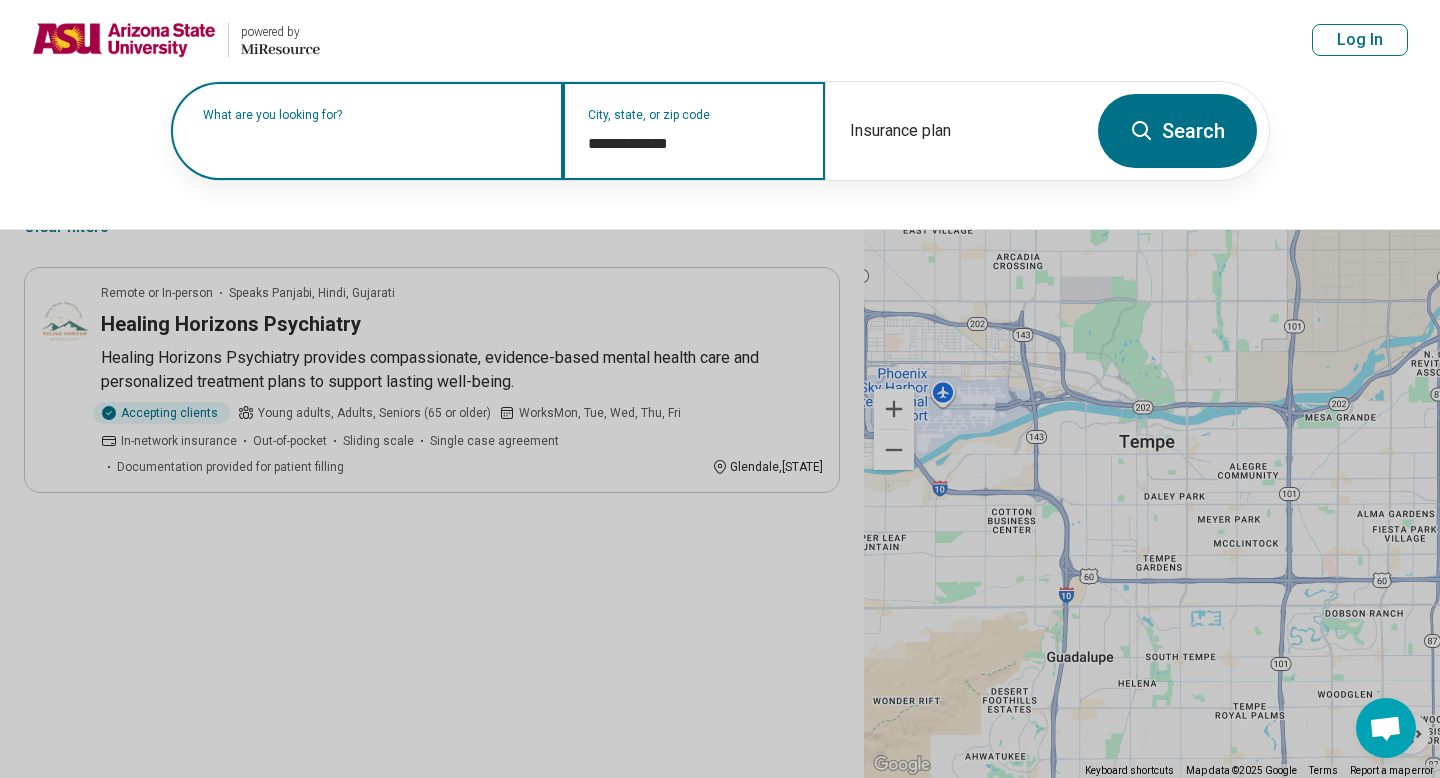 click on "**********" at bounding box center (694, 144) 